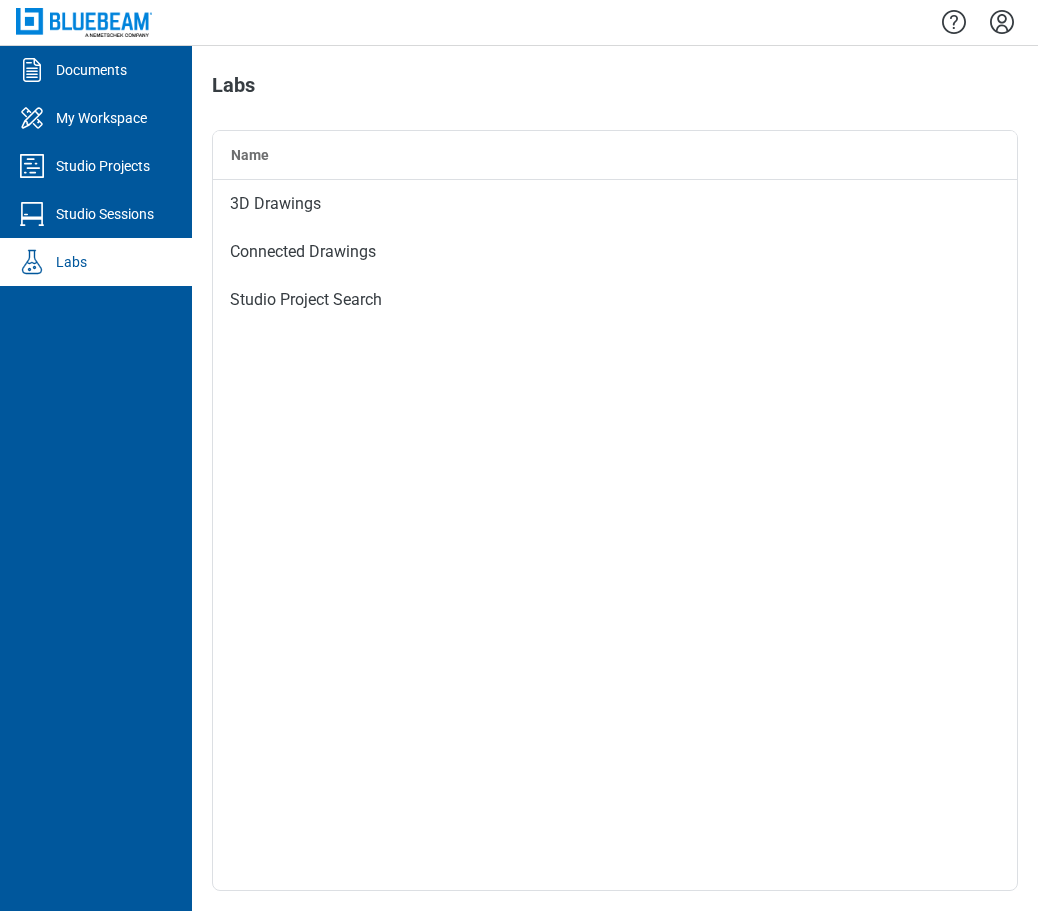scroll, scrollTop: 0, scrollLeft: 0, axis: both 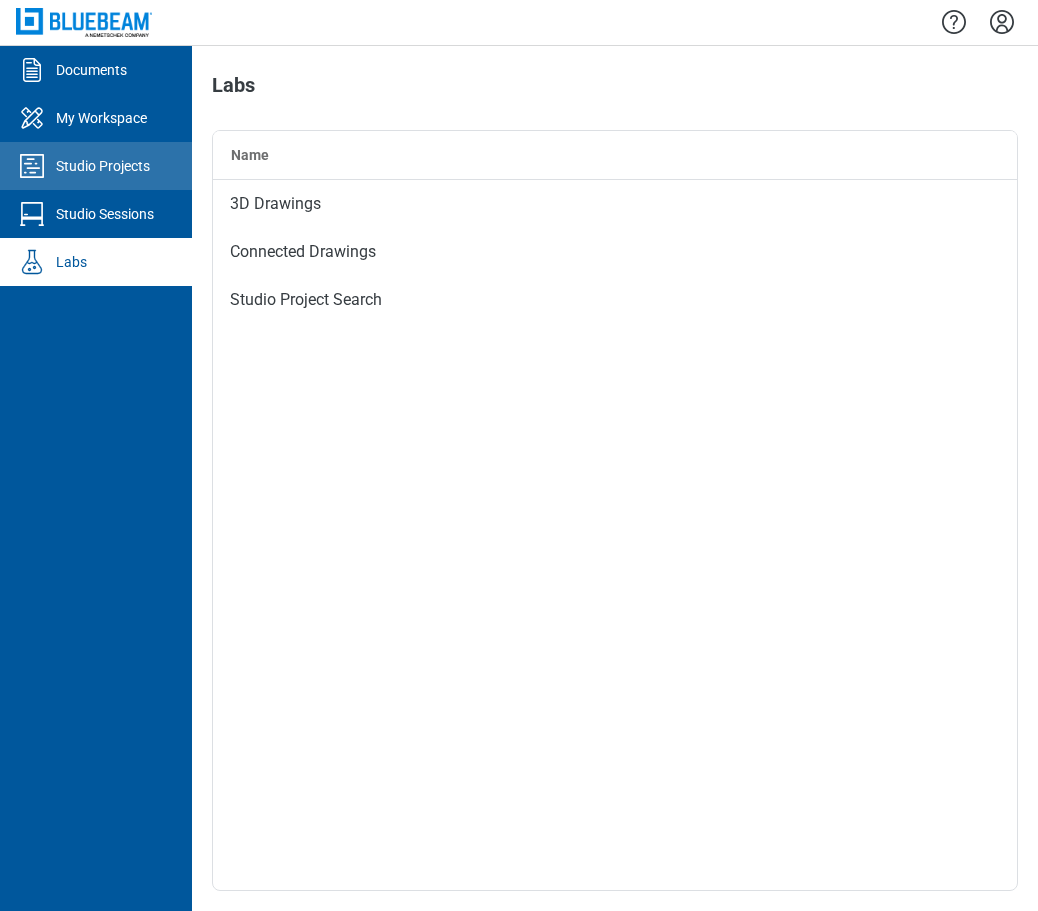 click on "Studio Projects" at bounding box center [103, 166] 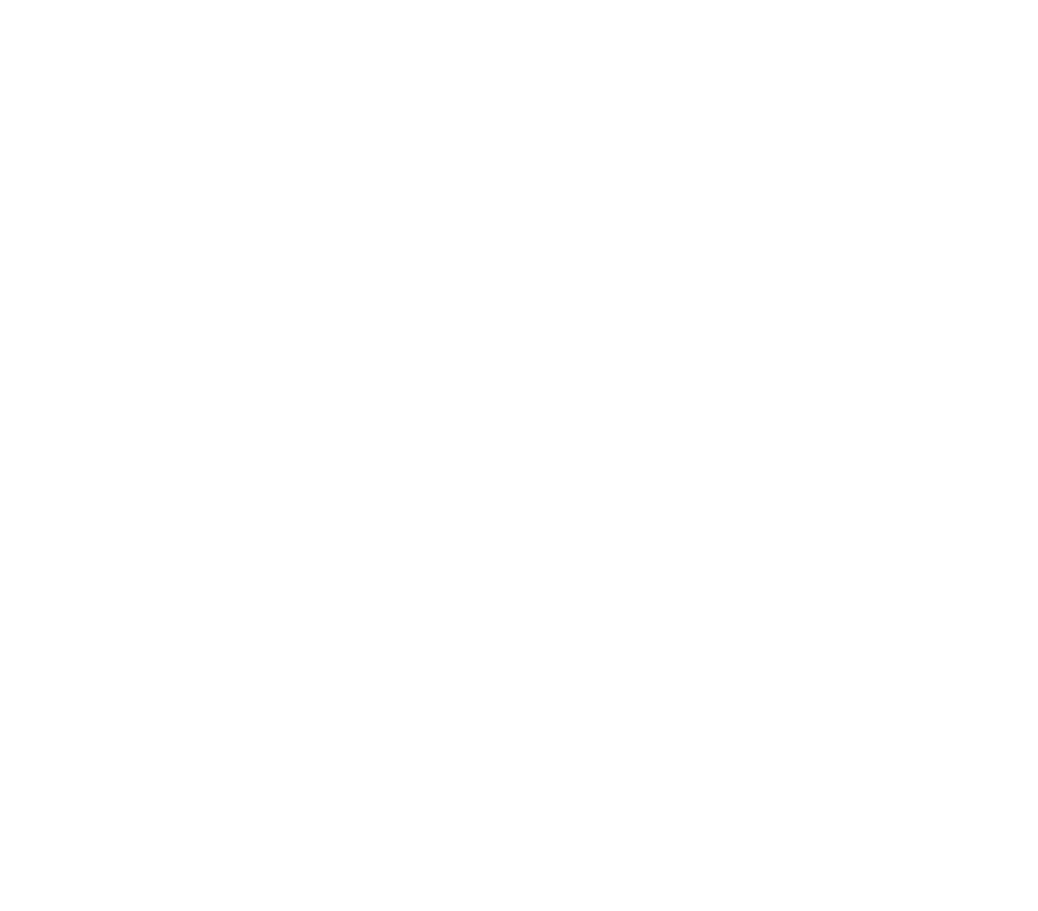 scroll, scrollTop: 0, scrollLeft: 0, axis: both 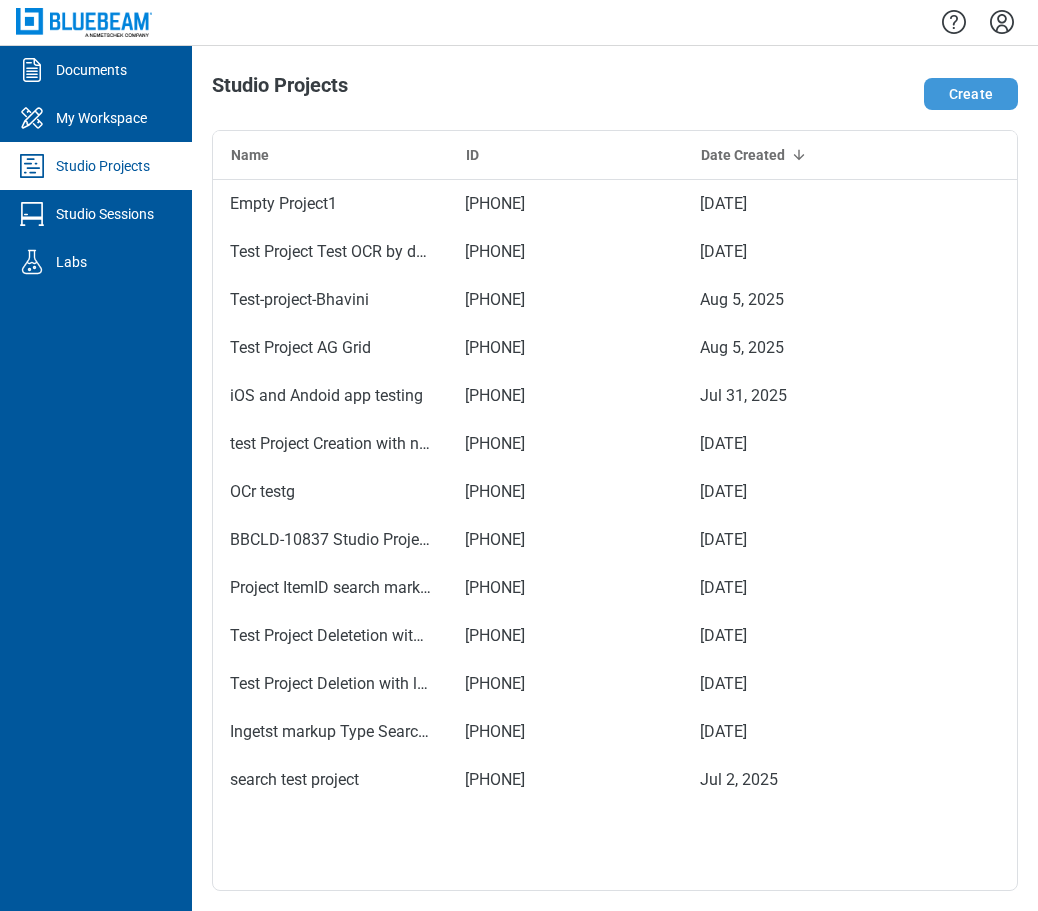 click on "Create" at bounding box center [971, 94] 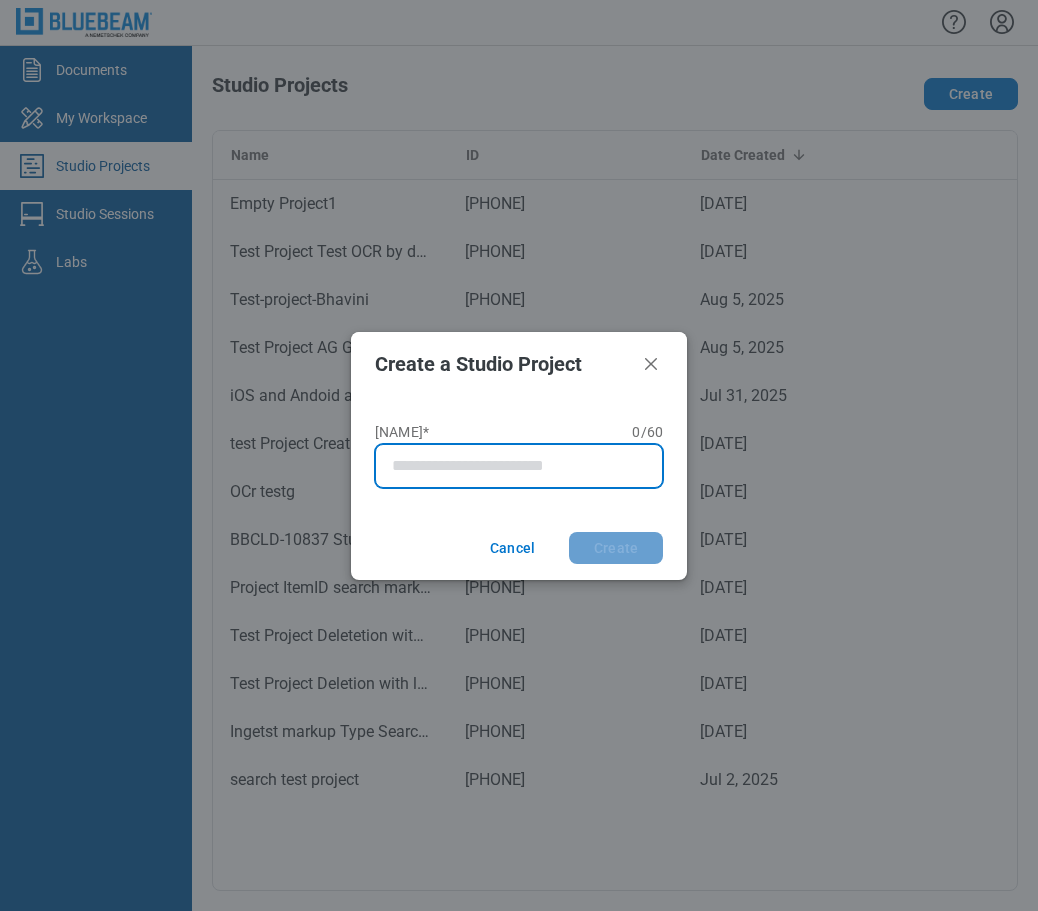 click on "Name* 0  of  60  characters 0 / 60" at bounding box center [523, 466] 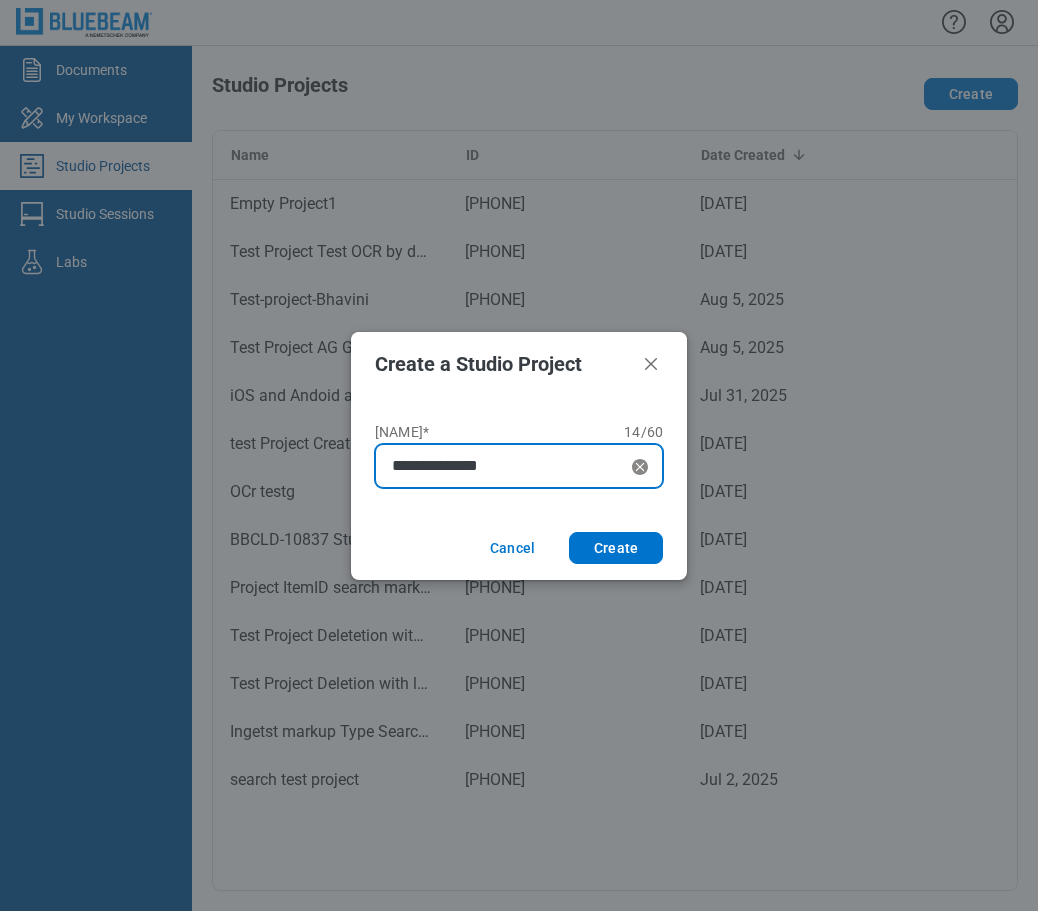 type on "**********" 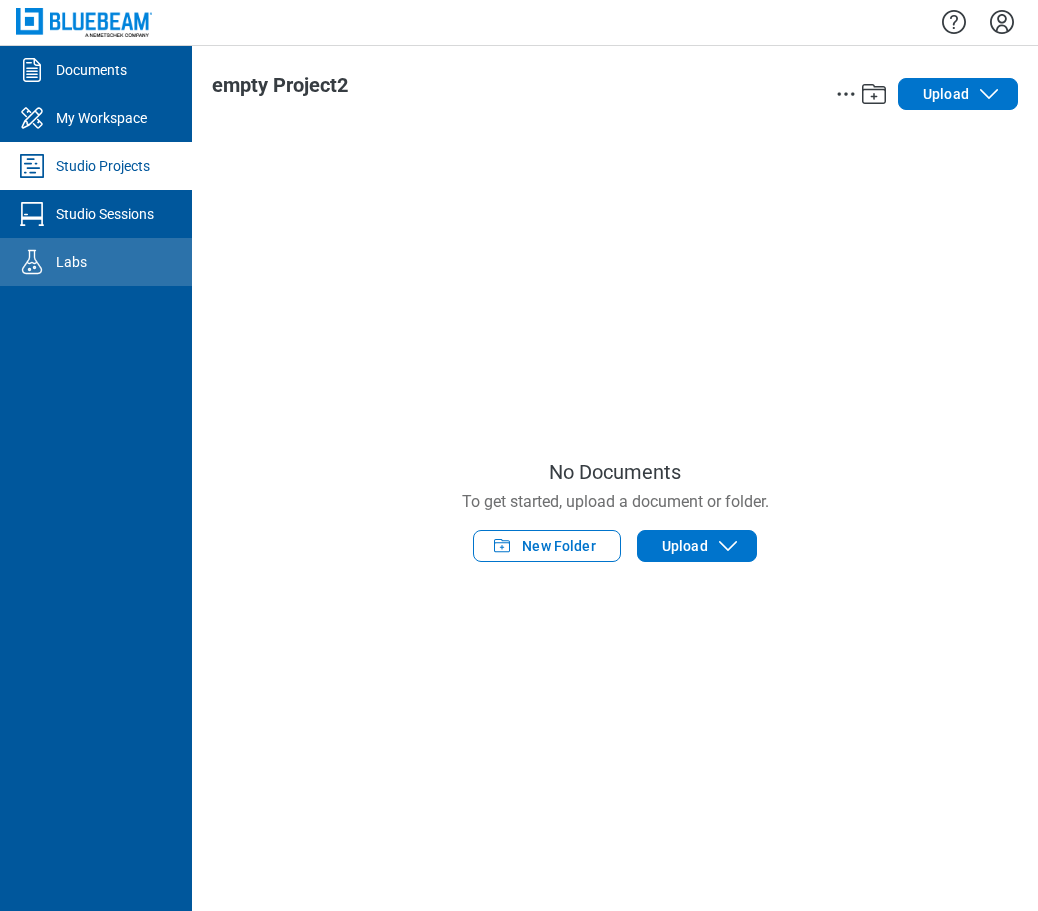 click on "Labs" at bounding box center (96, 262) 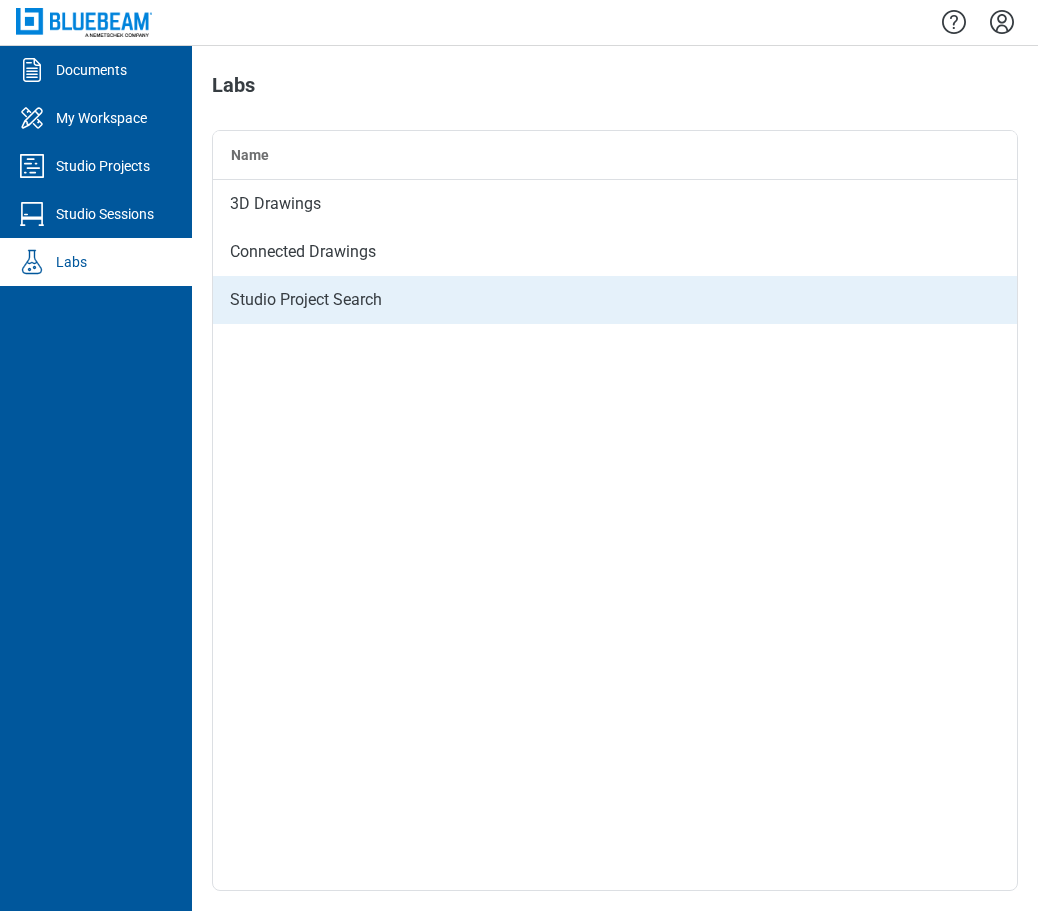 click on "Studio Project Search" at bounding box center [615, 300] 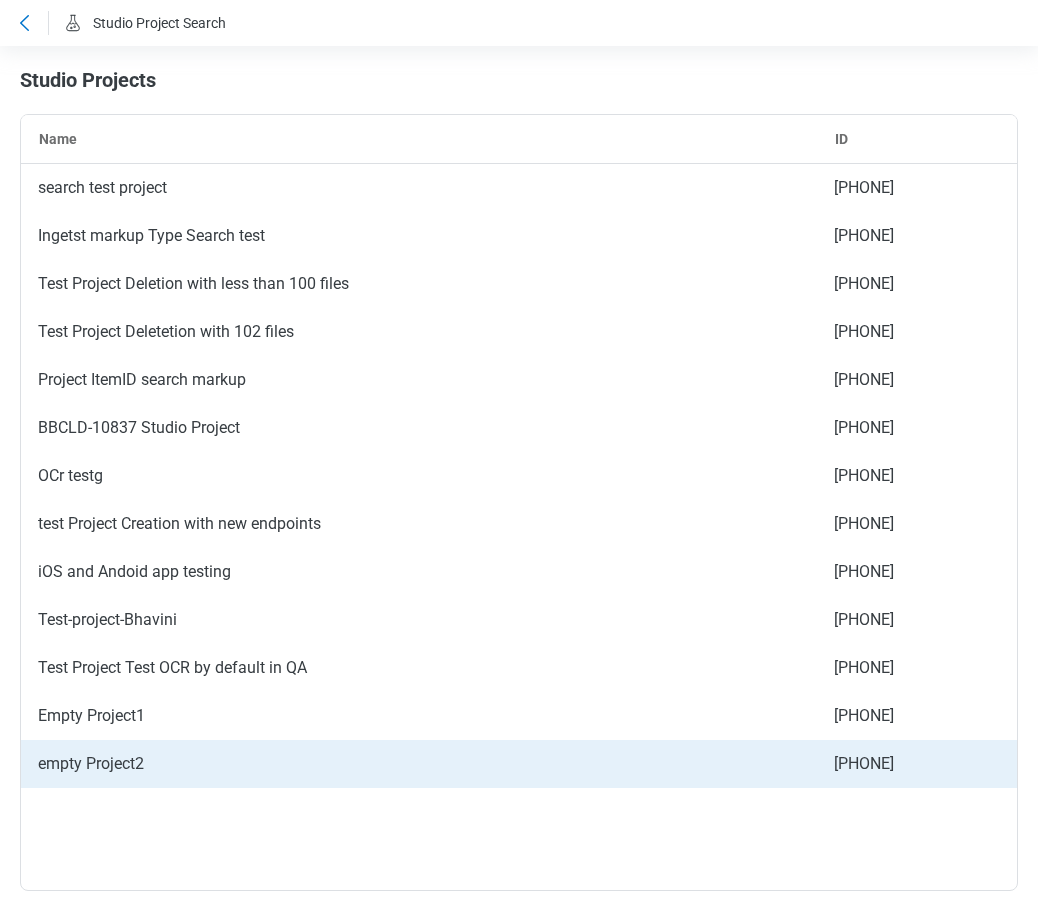 click on "empty Project2" at bounding box center [419, 764] 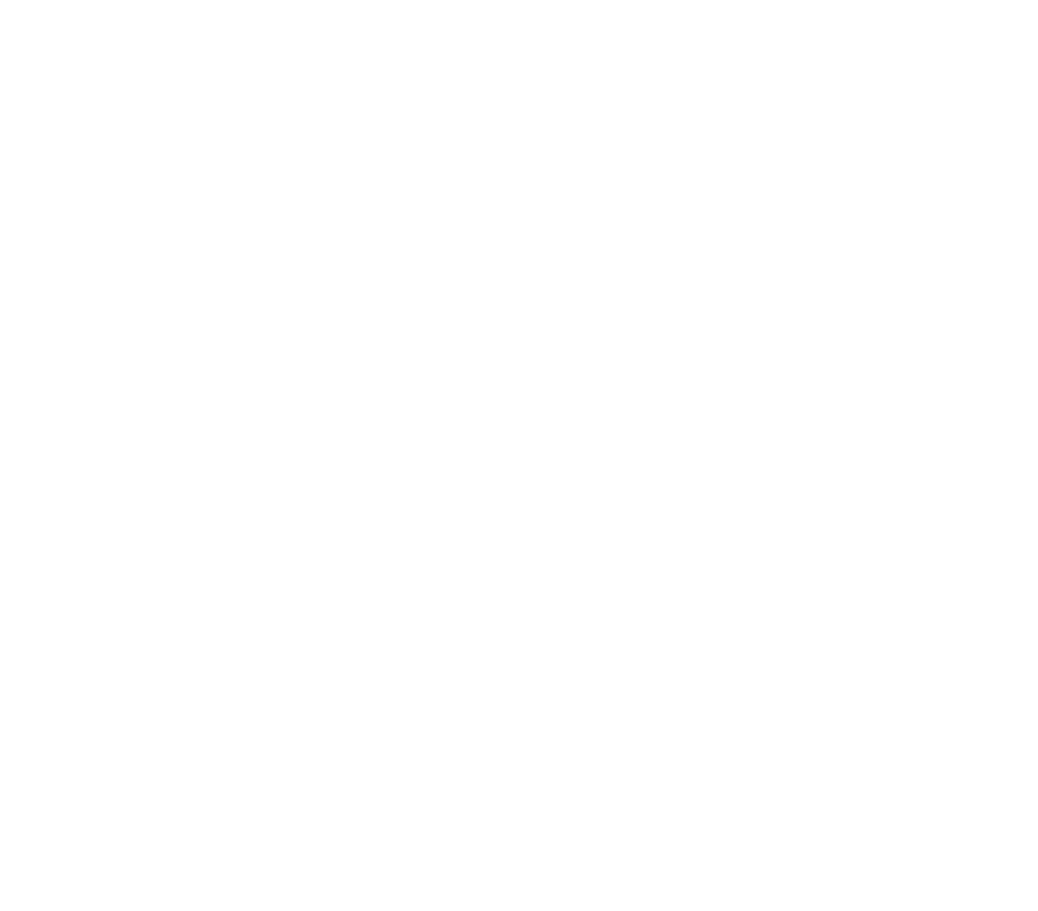 scroll, scrollTop: 0, scrollLeft: 0, axis: both 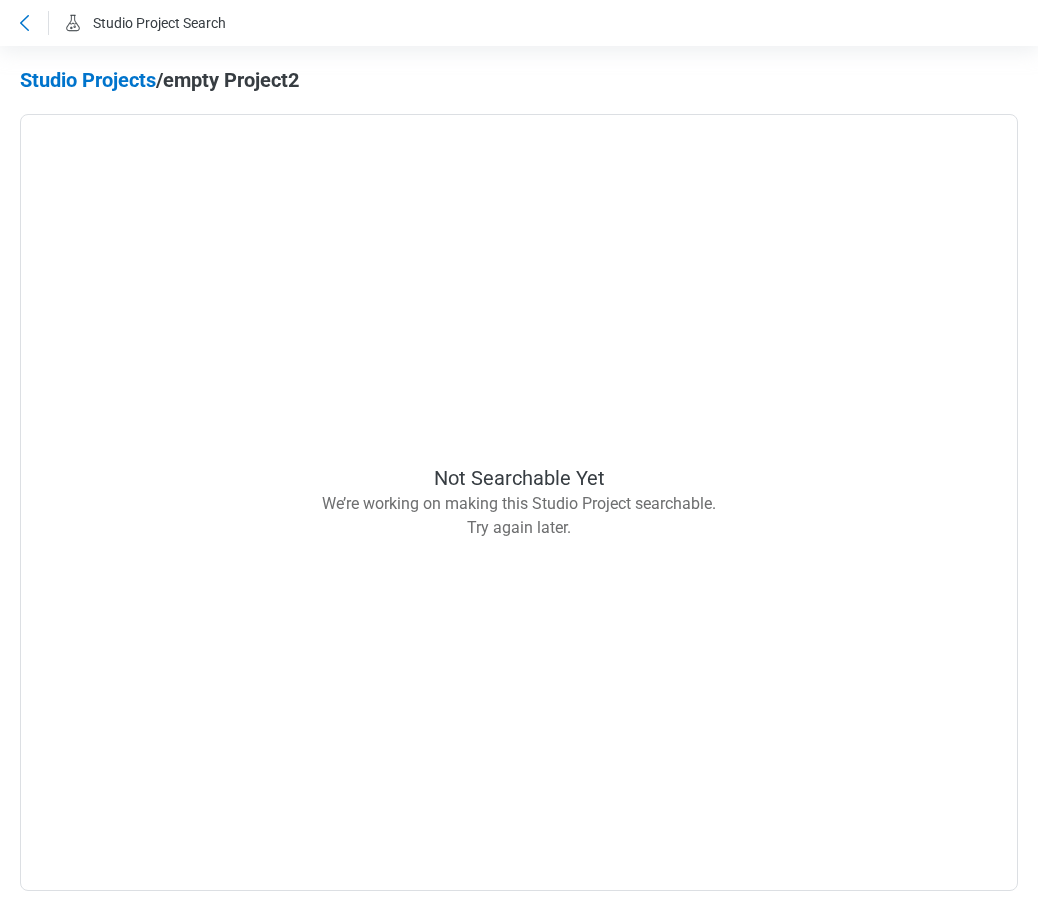 click 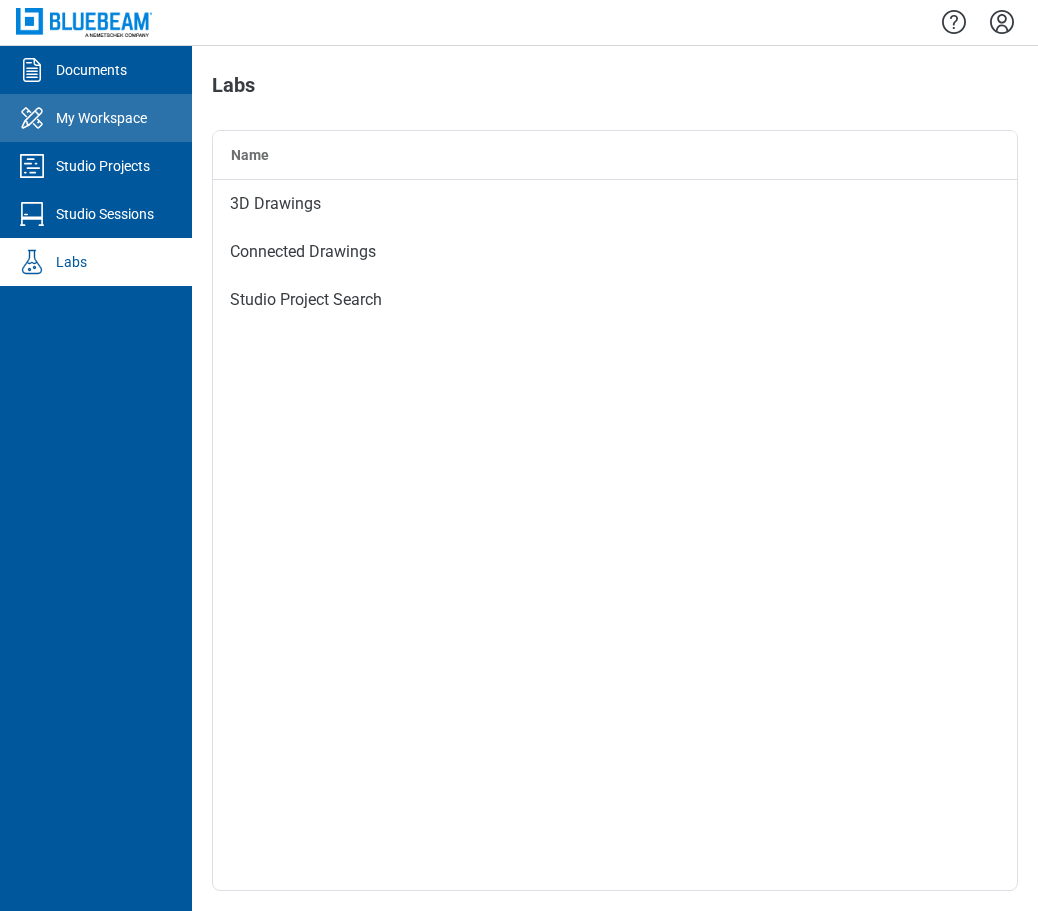 click on "My Workspace" at bounding box center (101, 118) 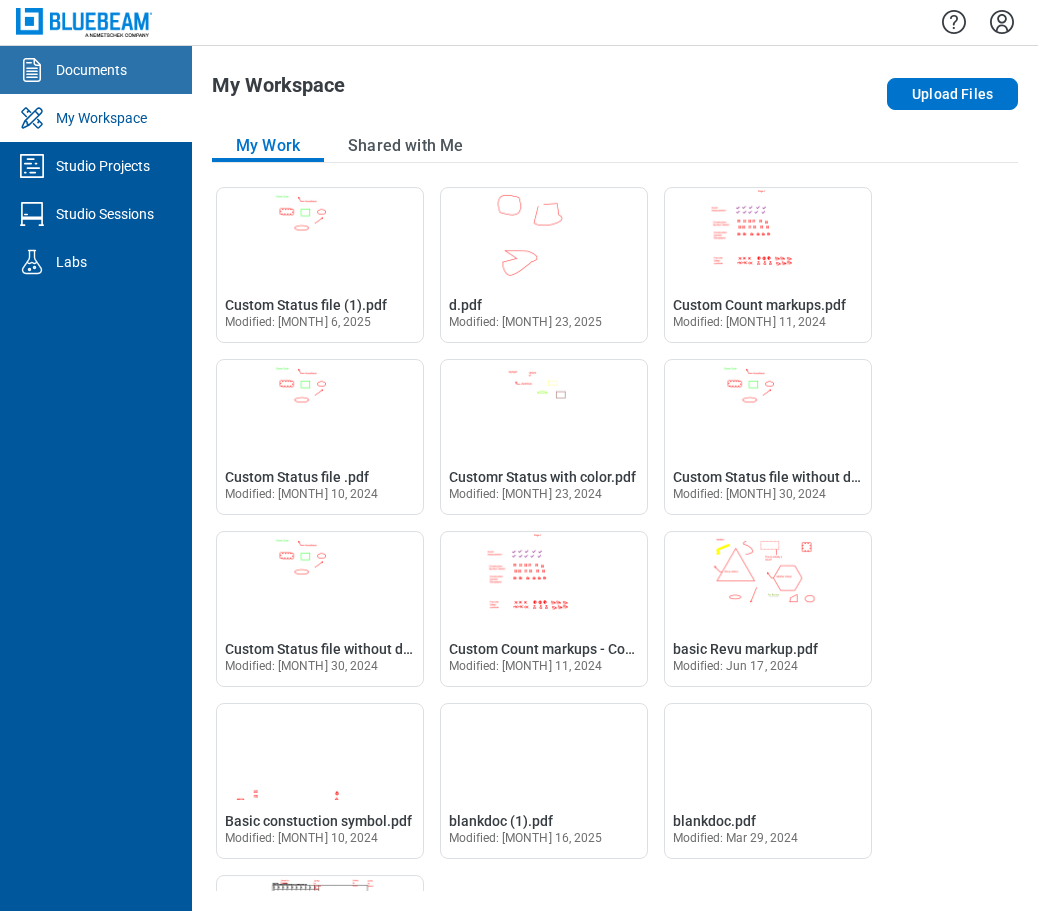 click on "Documents" at bounding box center (91, 70) 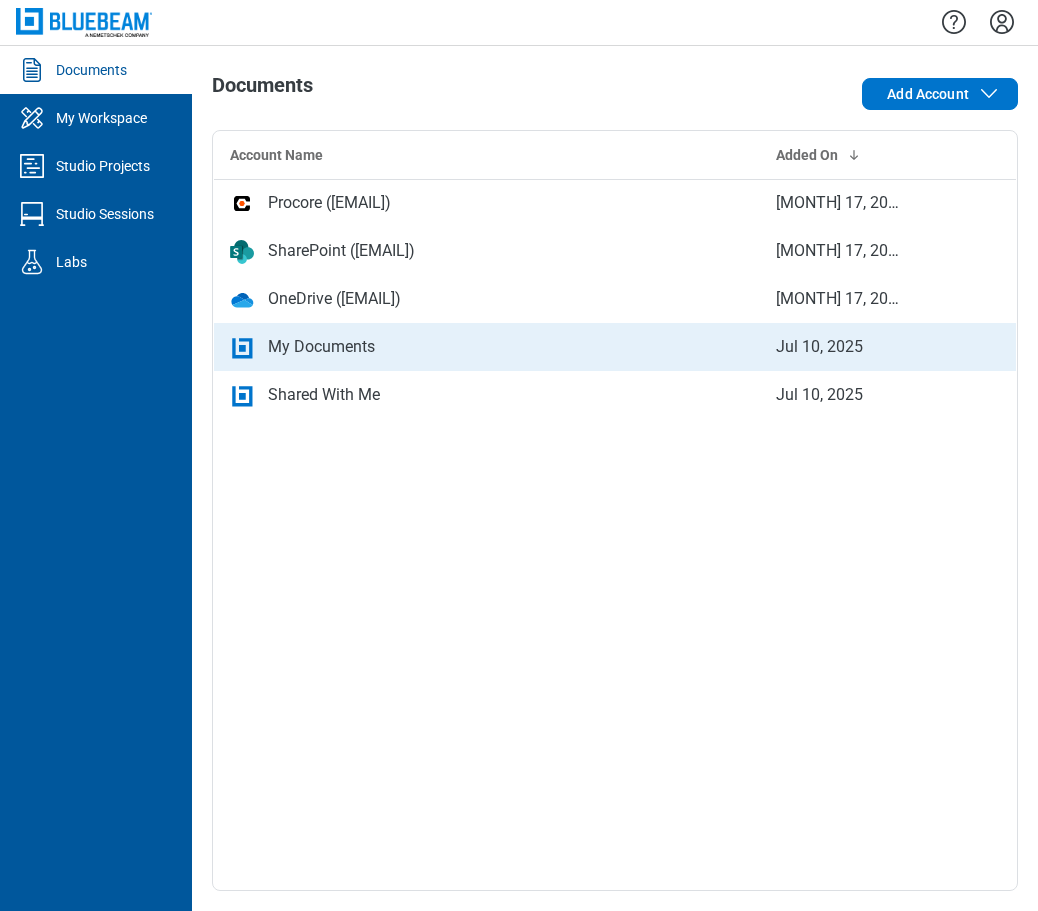 click on "My Documents" at bounding box center [321, 347] 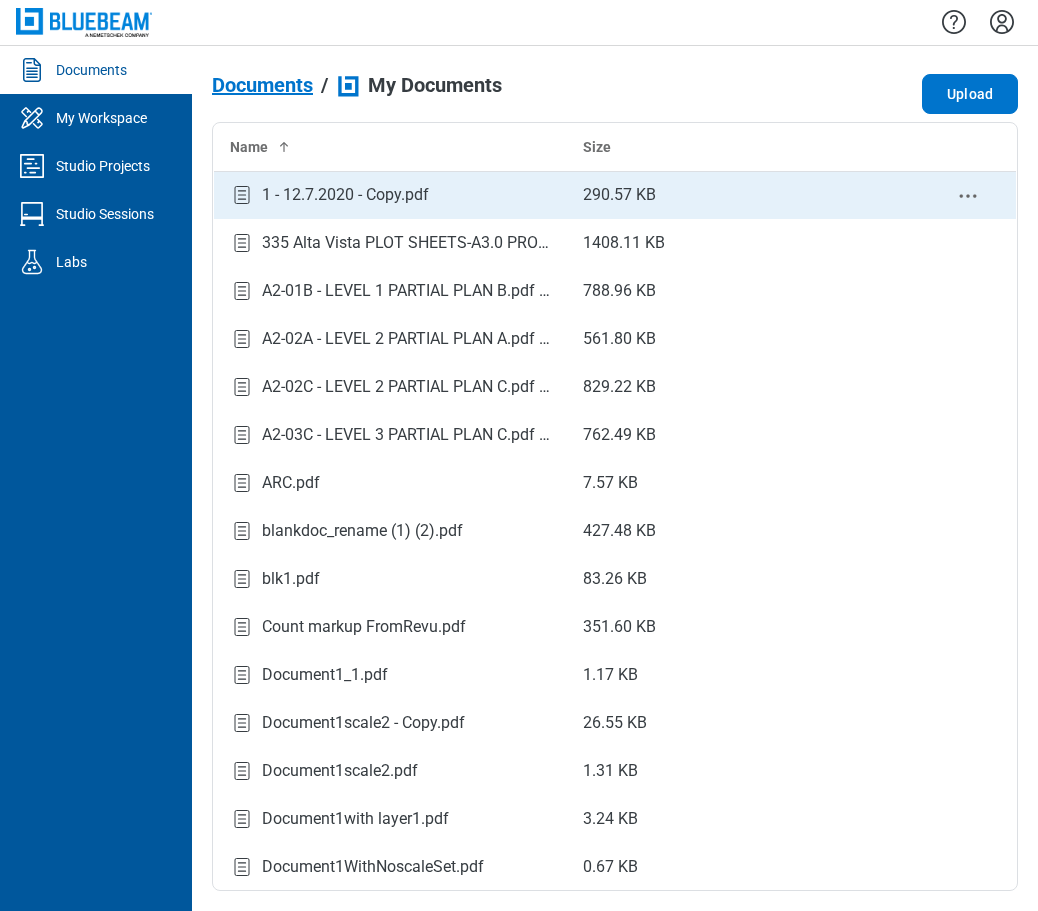 click on "1 -  12.7.2020 - Copy.pdf" at bounding box center [345, 195] 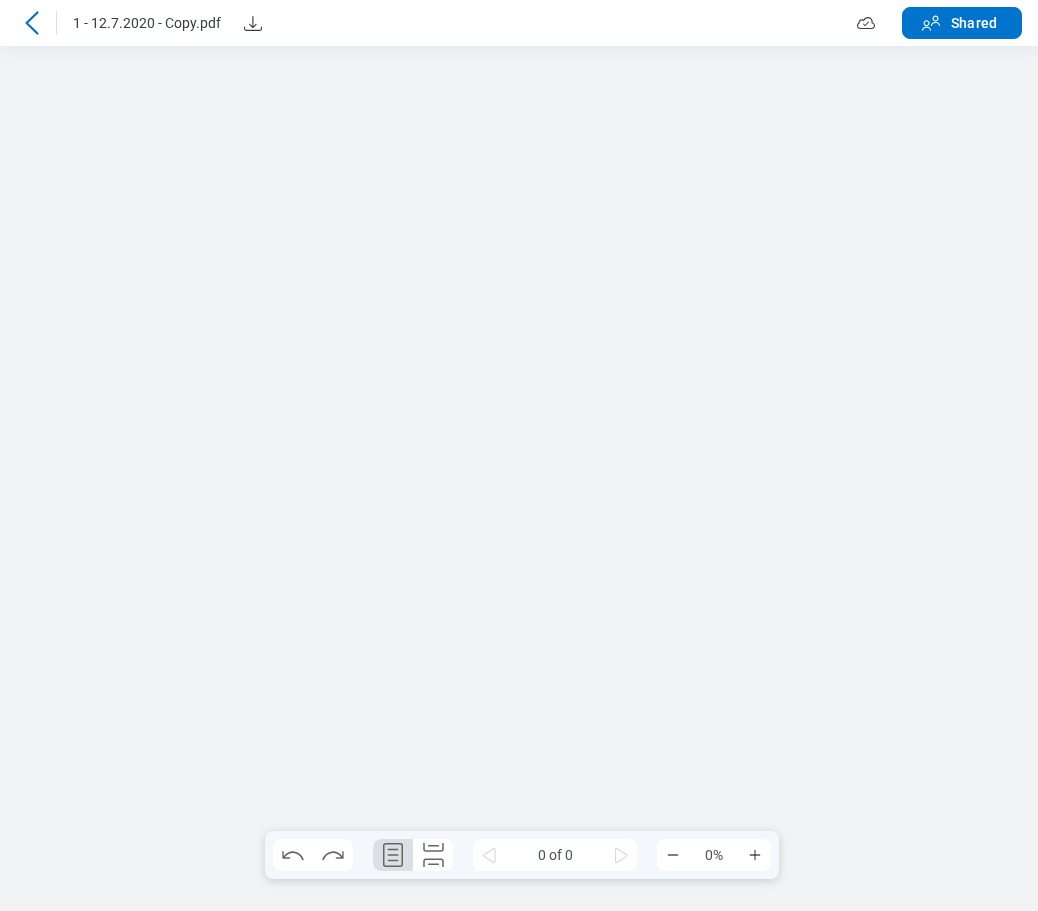 scroll, scrollTop: 0, scrollLeft: 0, axis: both 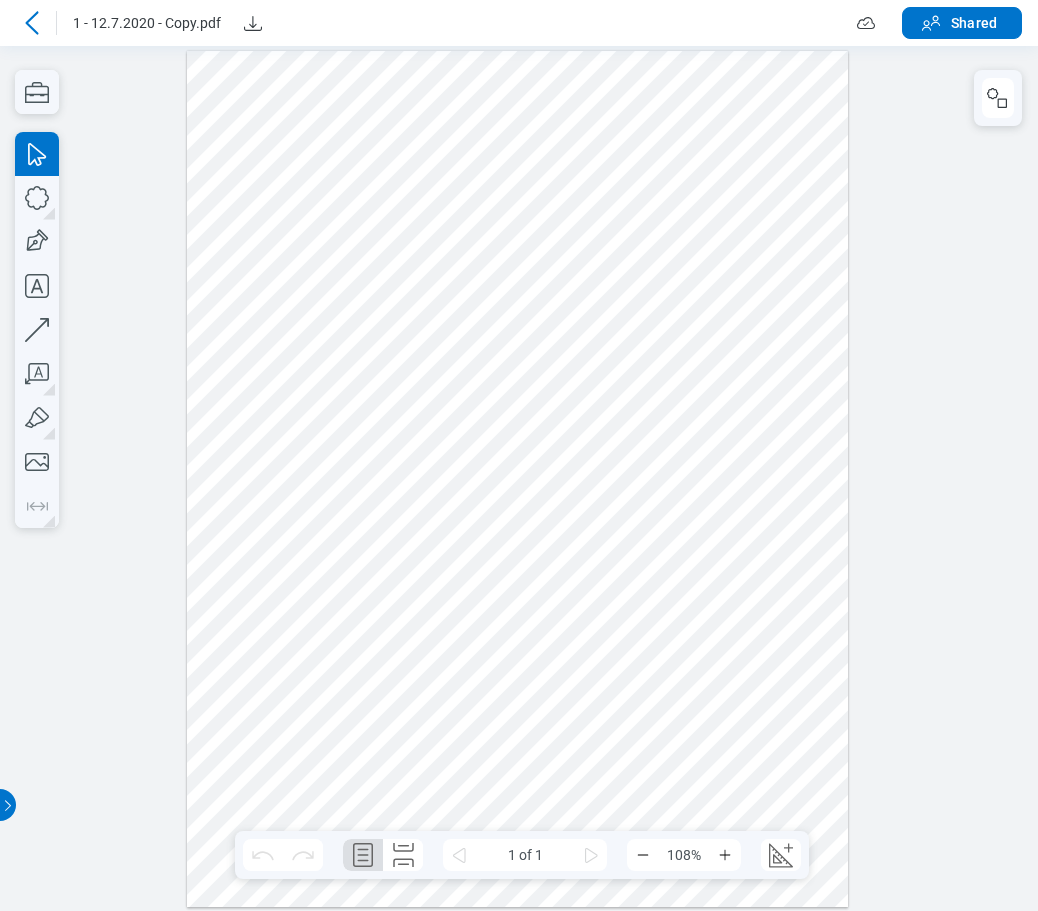 click 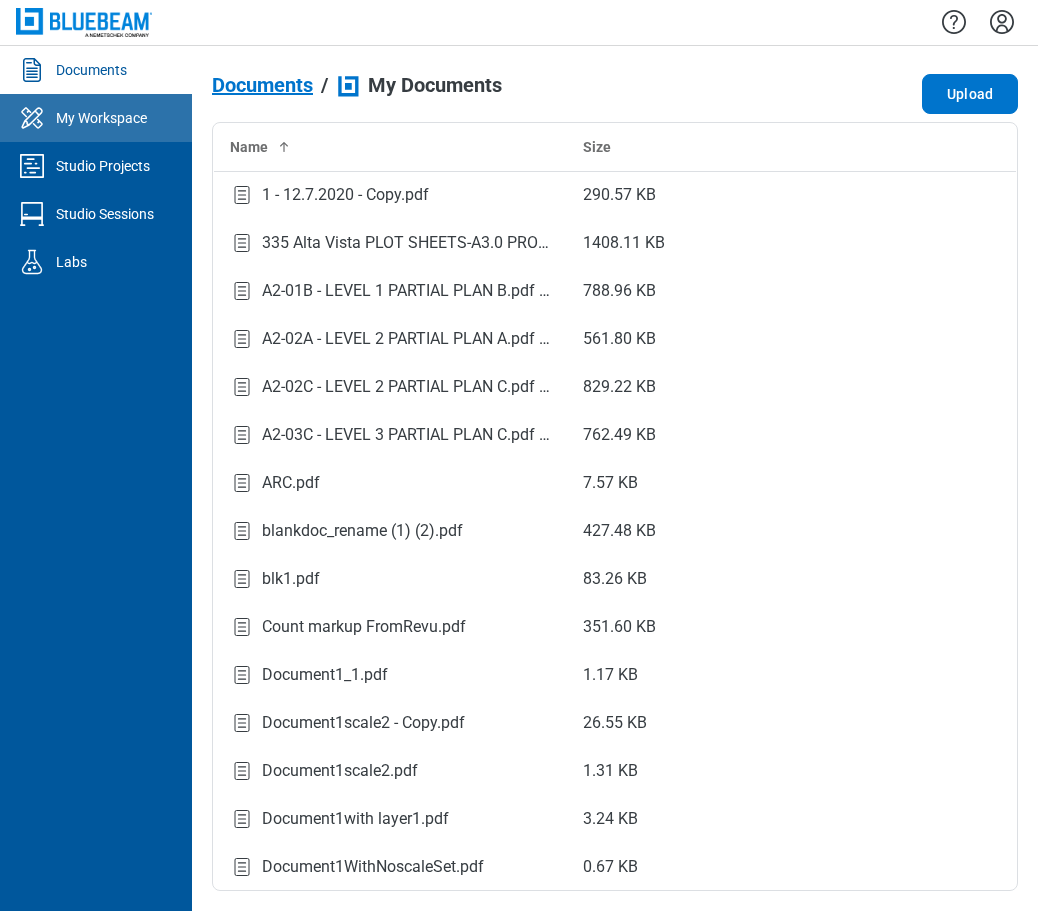 click on "My Workspace" at bounding box center [101, 118] 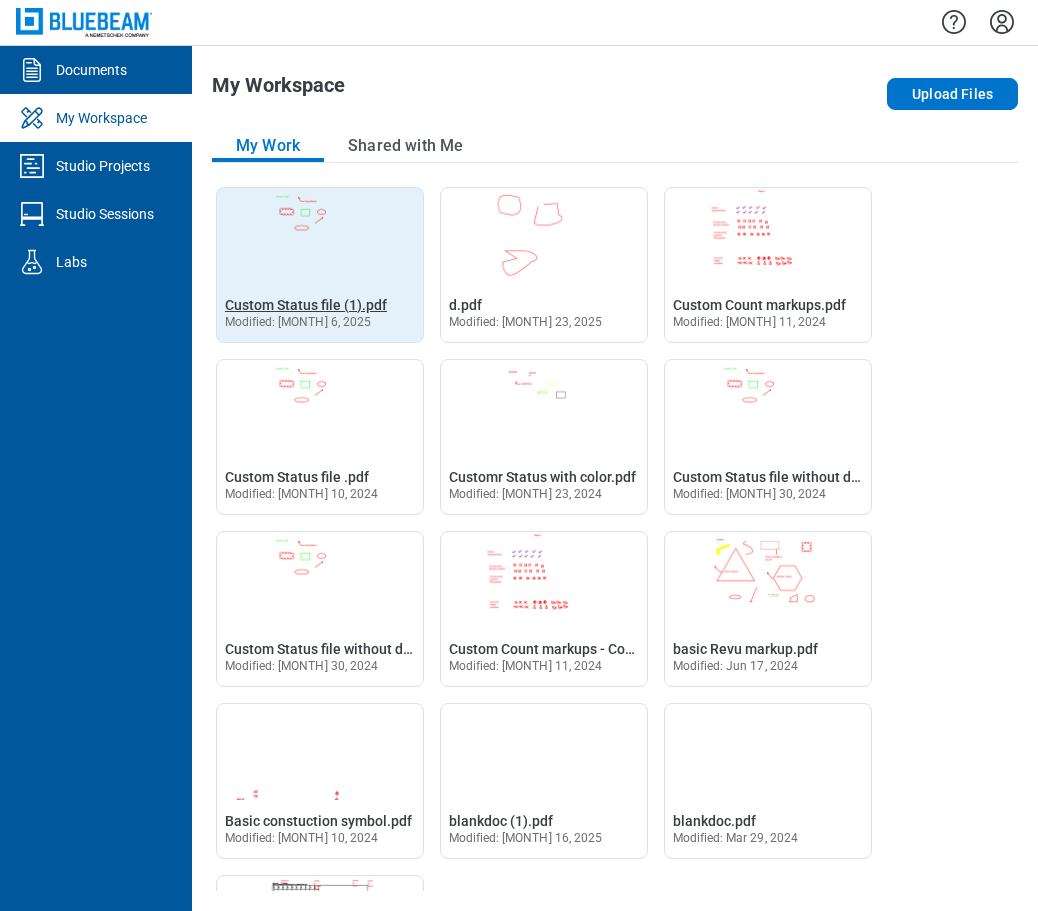 click on "Custom Status file  (1).pdf" at bounding box center [306, 305] 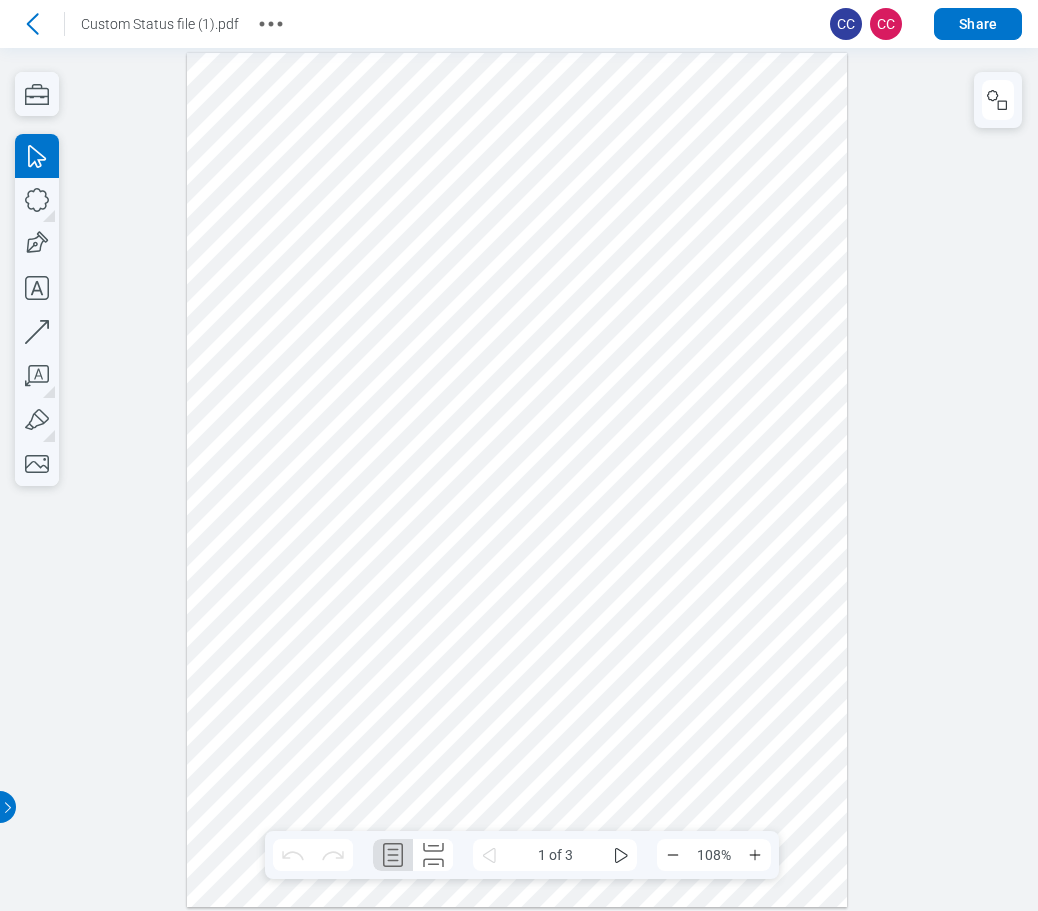 scroll, scrollTop: 0, scrollLeft: 0, axis: both 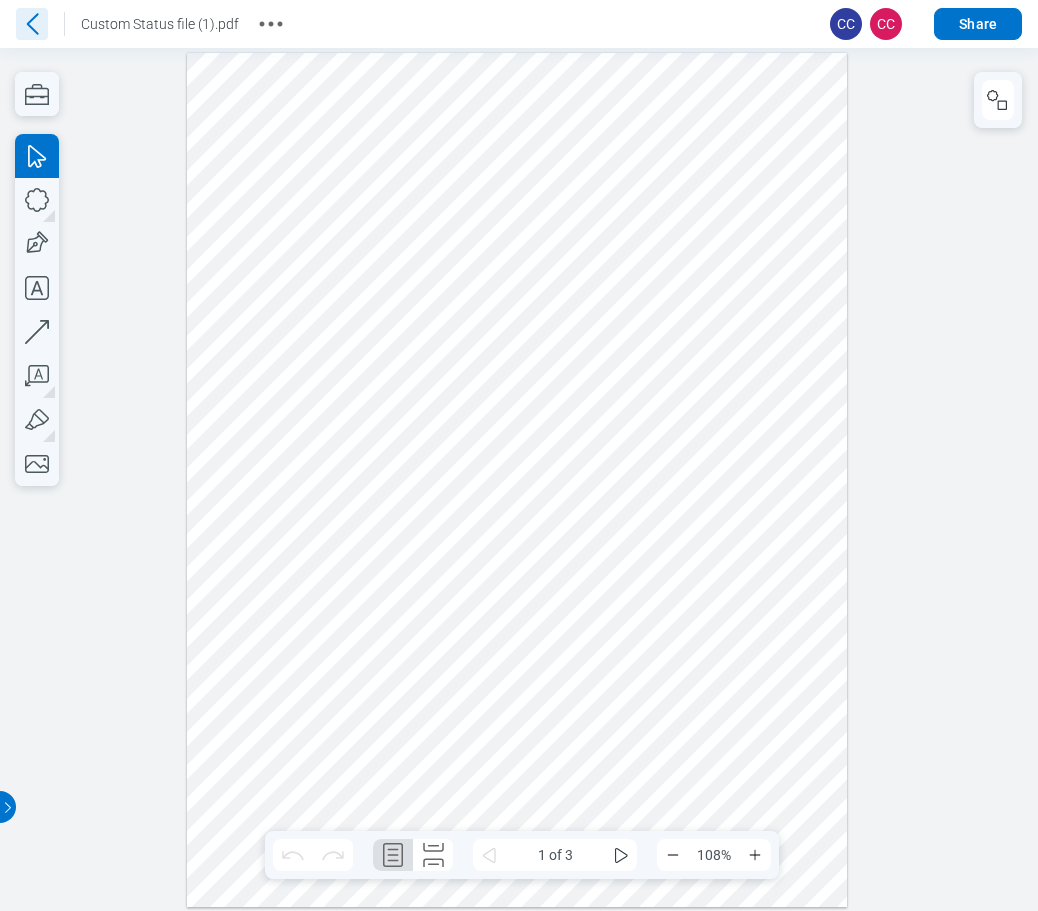 click 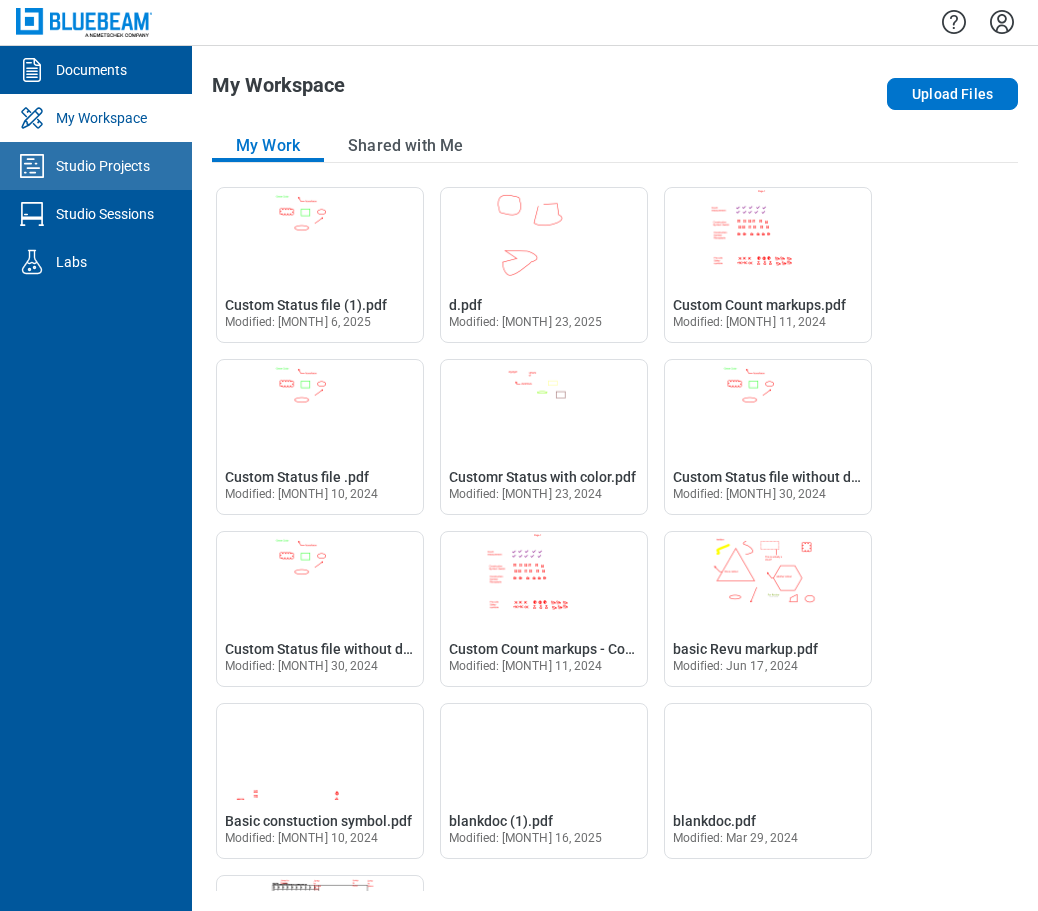 click on "Studio Projects" at bounding box center (103, 166) 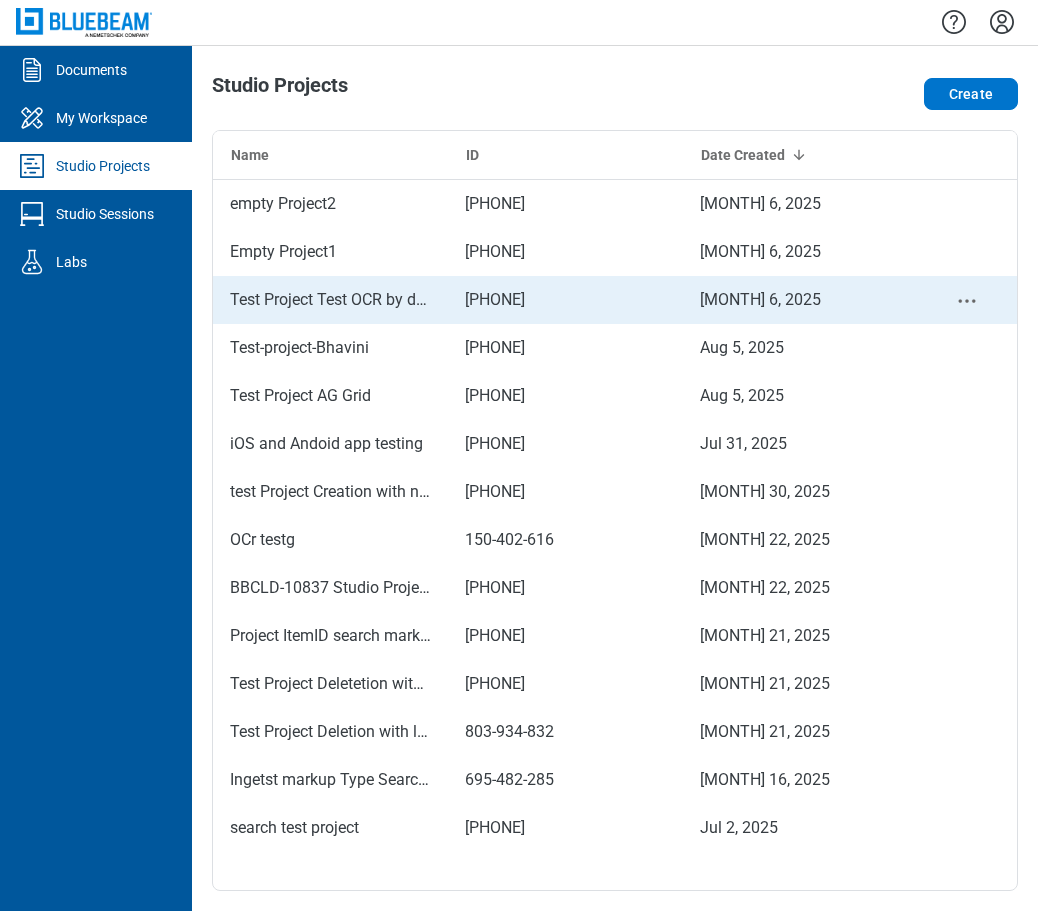 click on "Test Project Test OCR by default in QA" at bounding box center [330, 300] 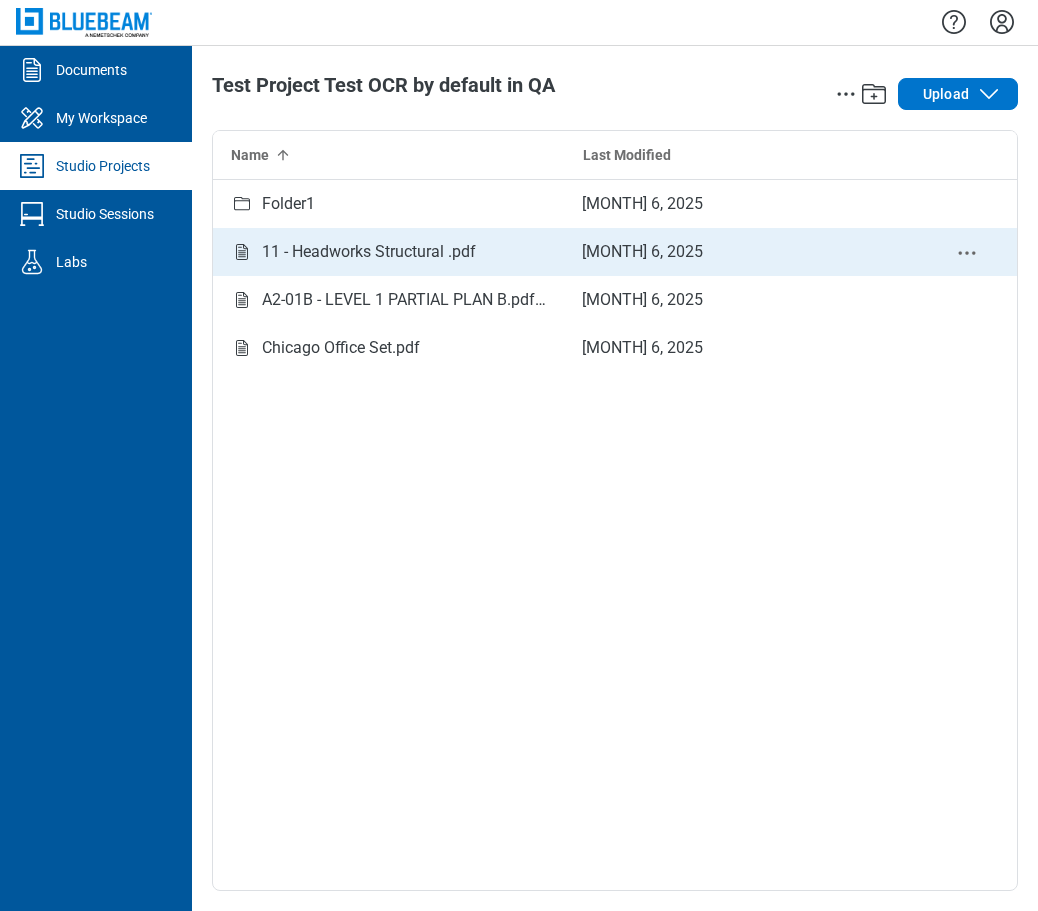 click on "11 - Headworks Structural .pdf" at bounding box center [369, 252] 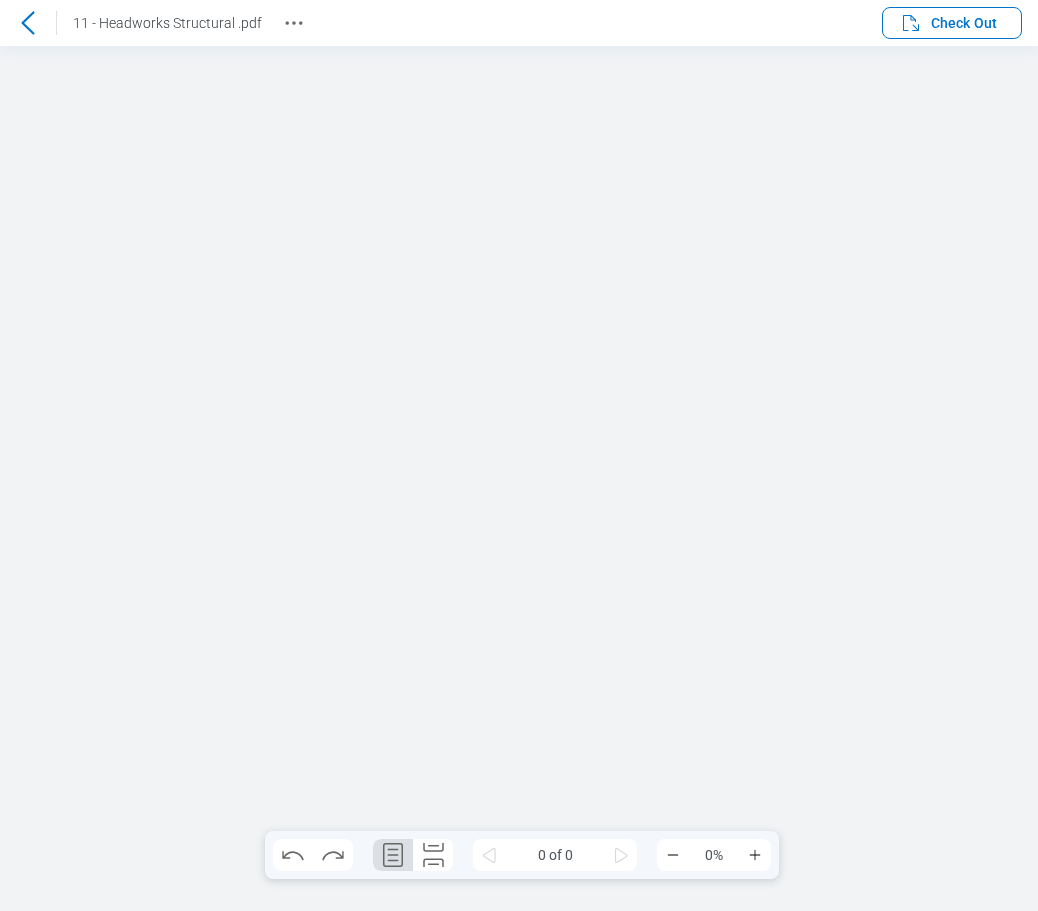 scroll, scrollTop: 0, scrollLeft: 0, axis: both 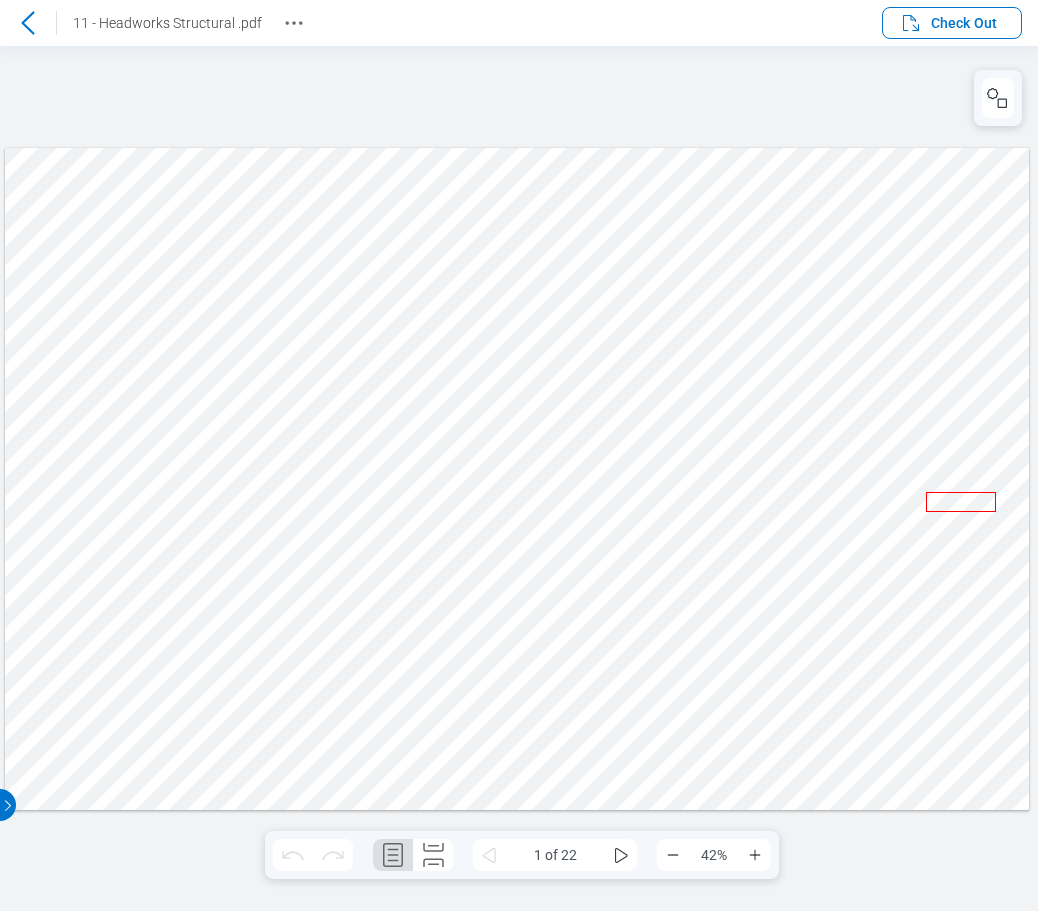 click 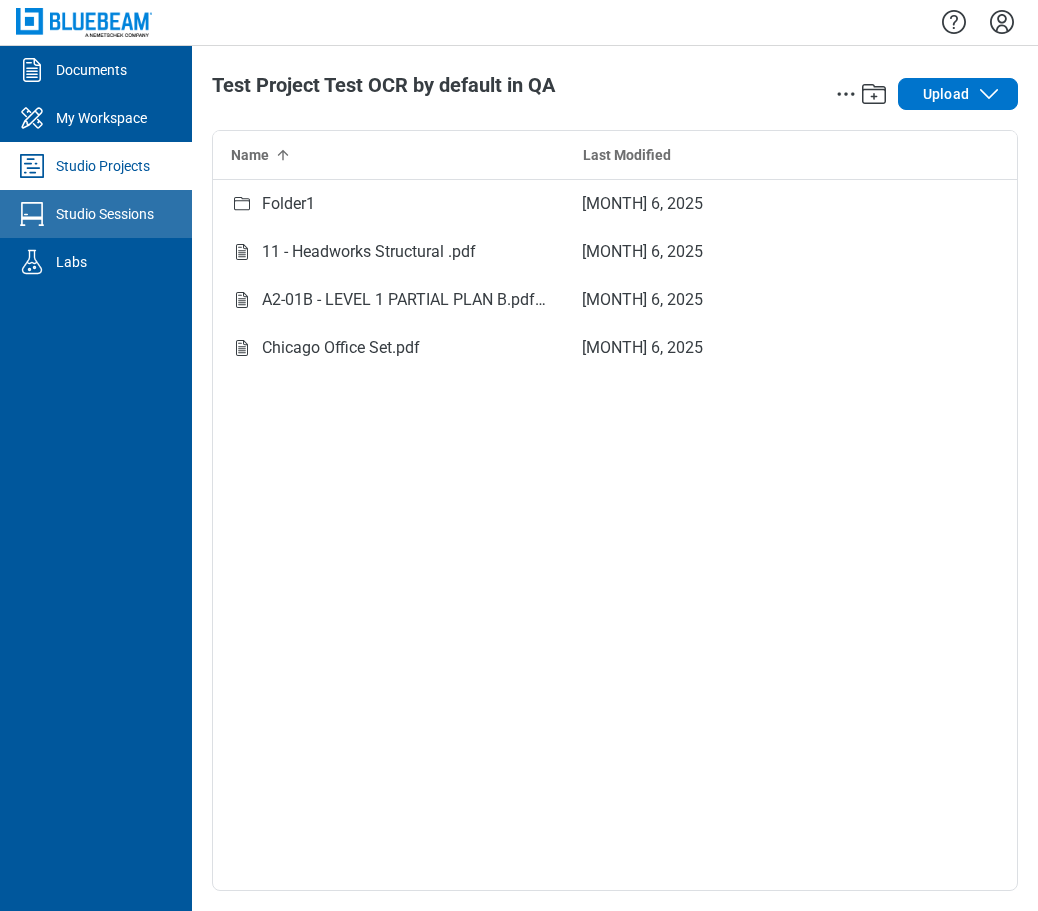 click on "Studio Sessions" at bounding box center (105, 214) 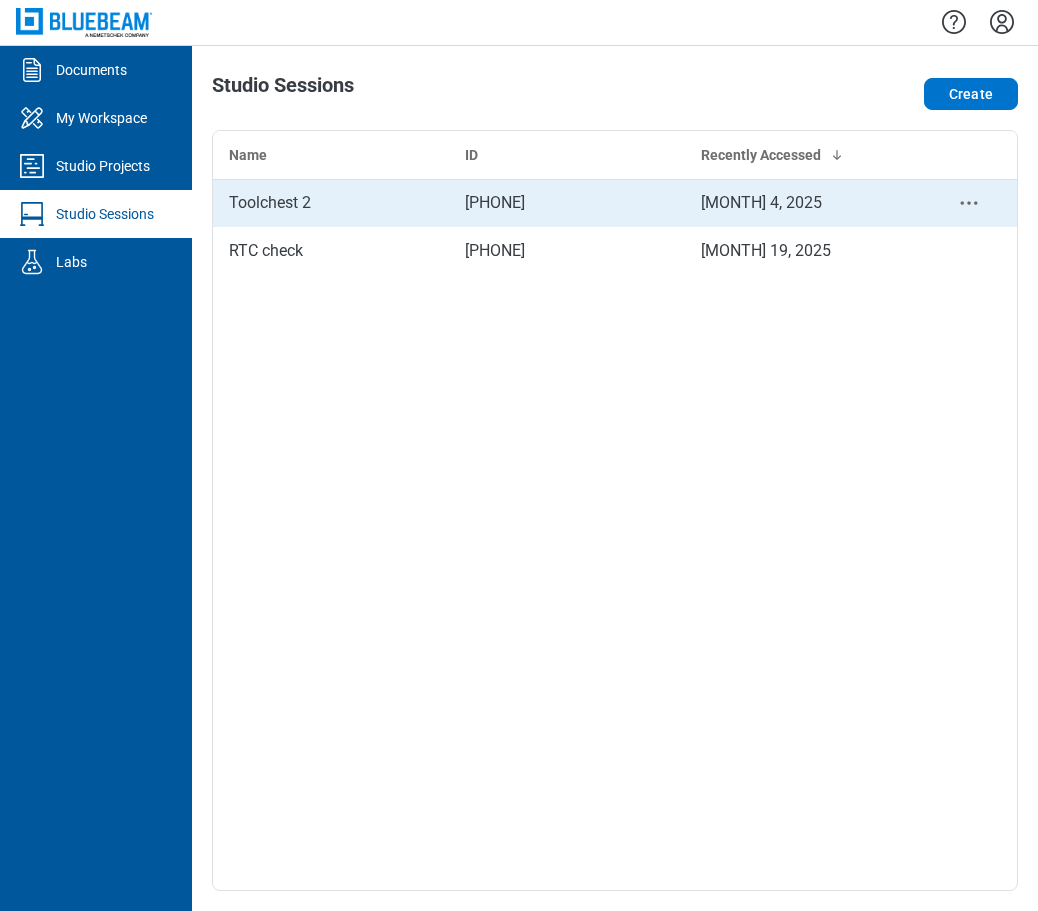 click on "Toolchest 2" at bounding box center (331, 203) 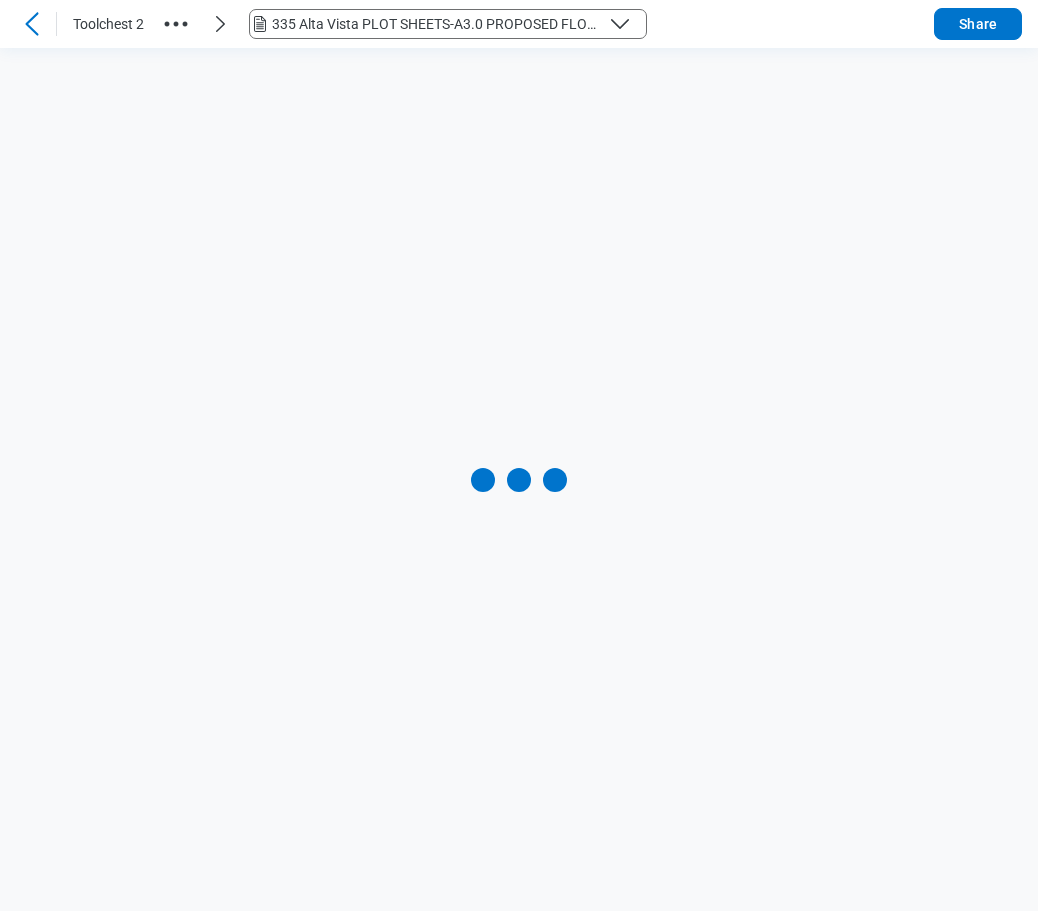 scroll, scrollTop: 0, scrollLeft: 0, axis: both 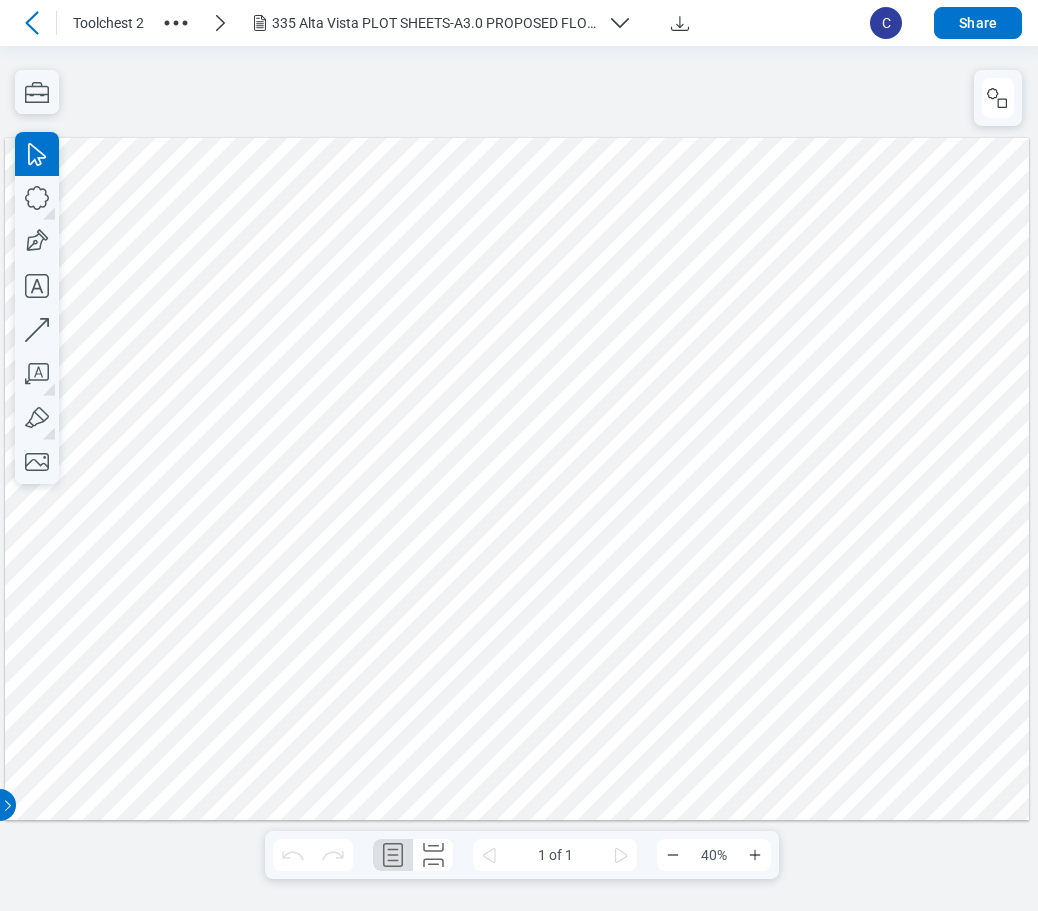 click 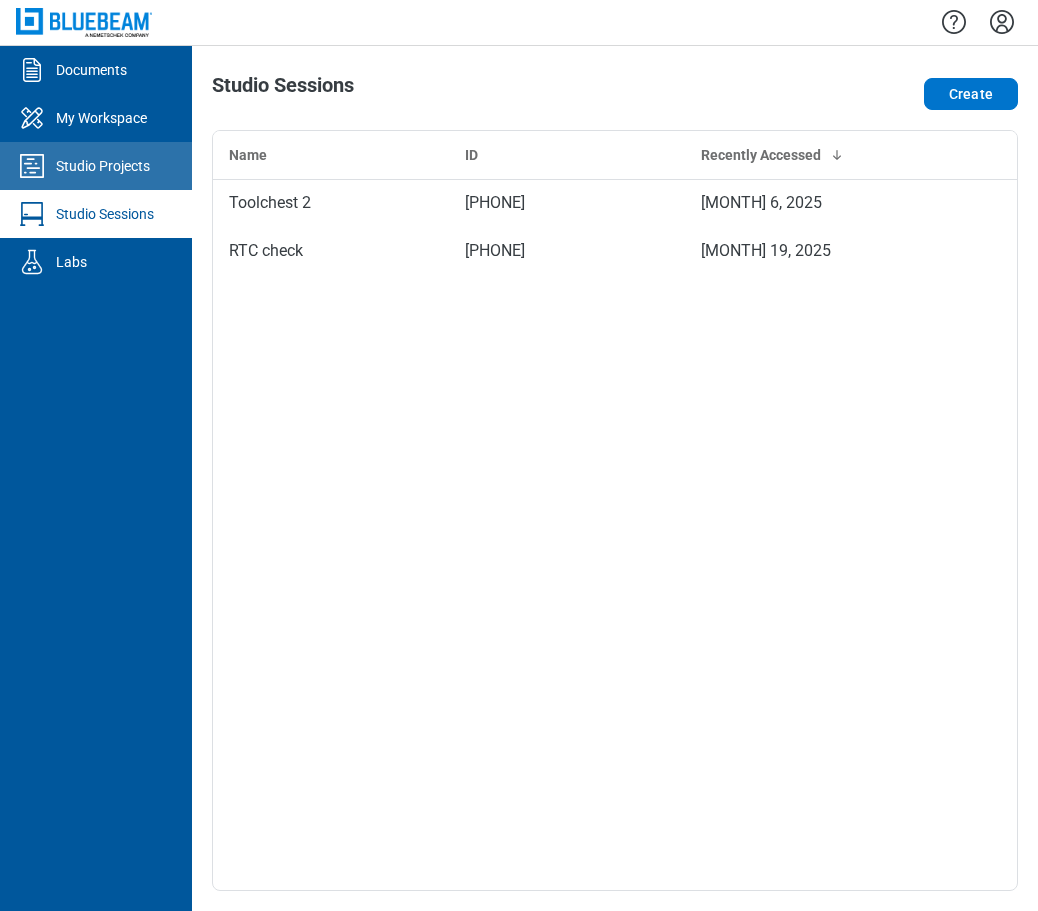 click on "Studio Projects" at bounding box center [103, 166] 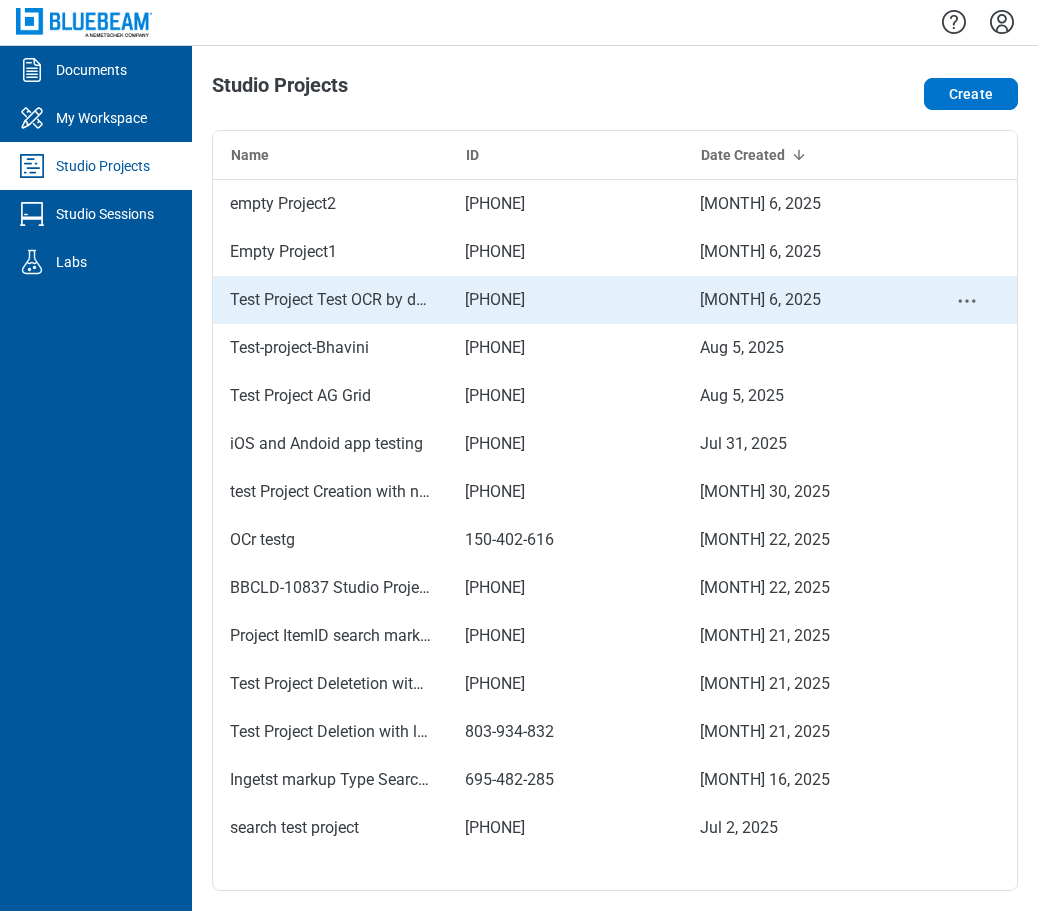 click on "Test Project Test OCR by default in QA" at bounding box center (330, 300) 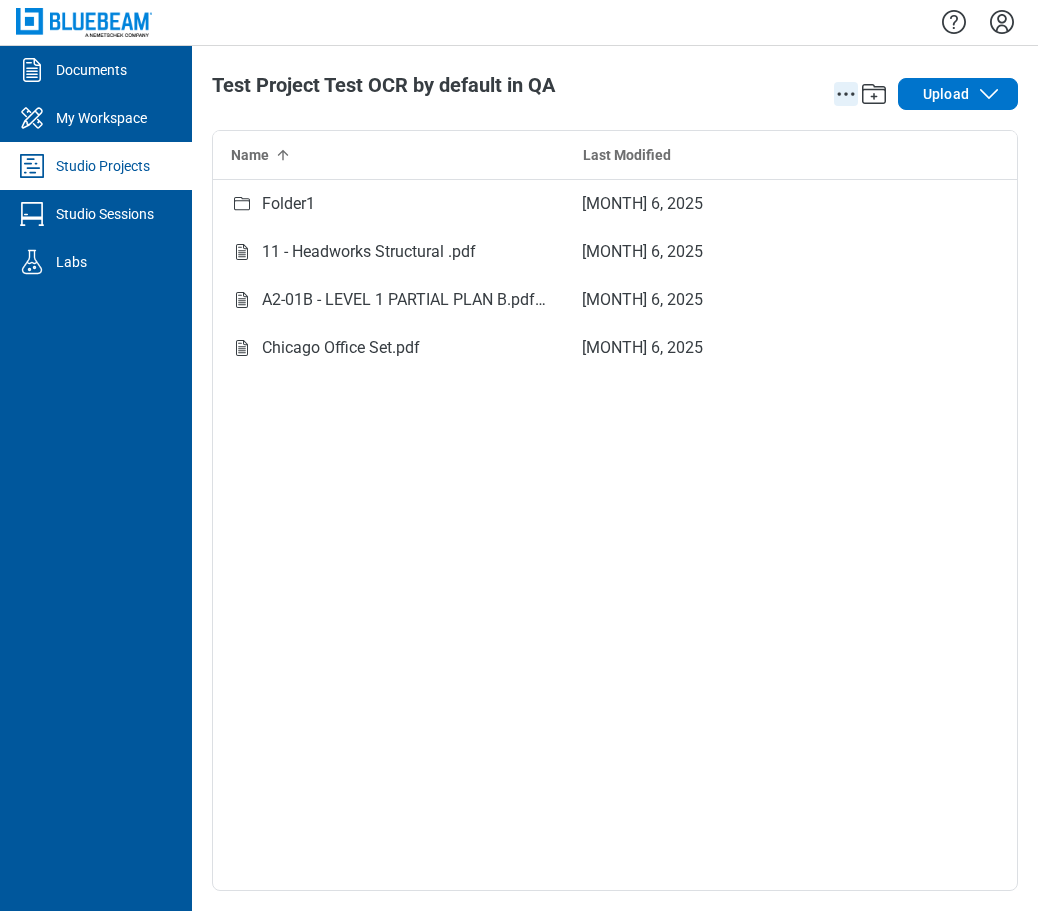 click 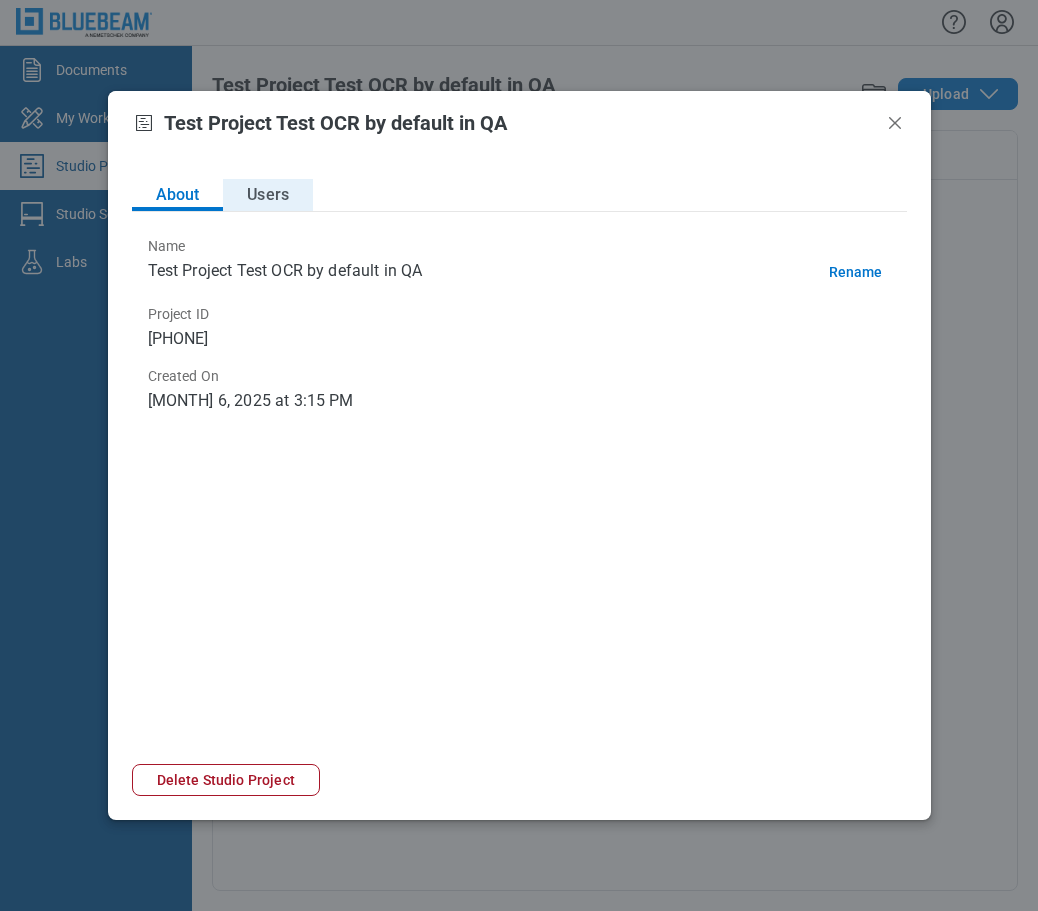 click on "Users" at bounding box center (268, 195) 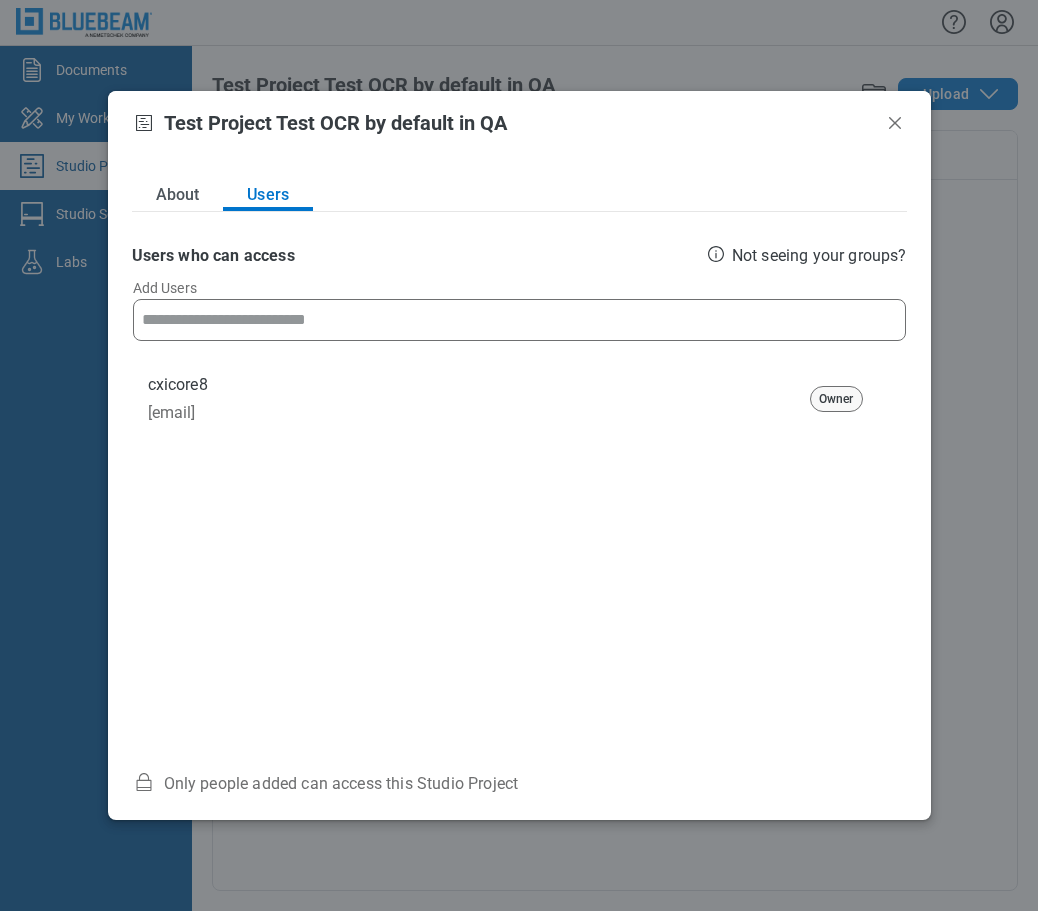 click at bounding box center [519, 320] 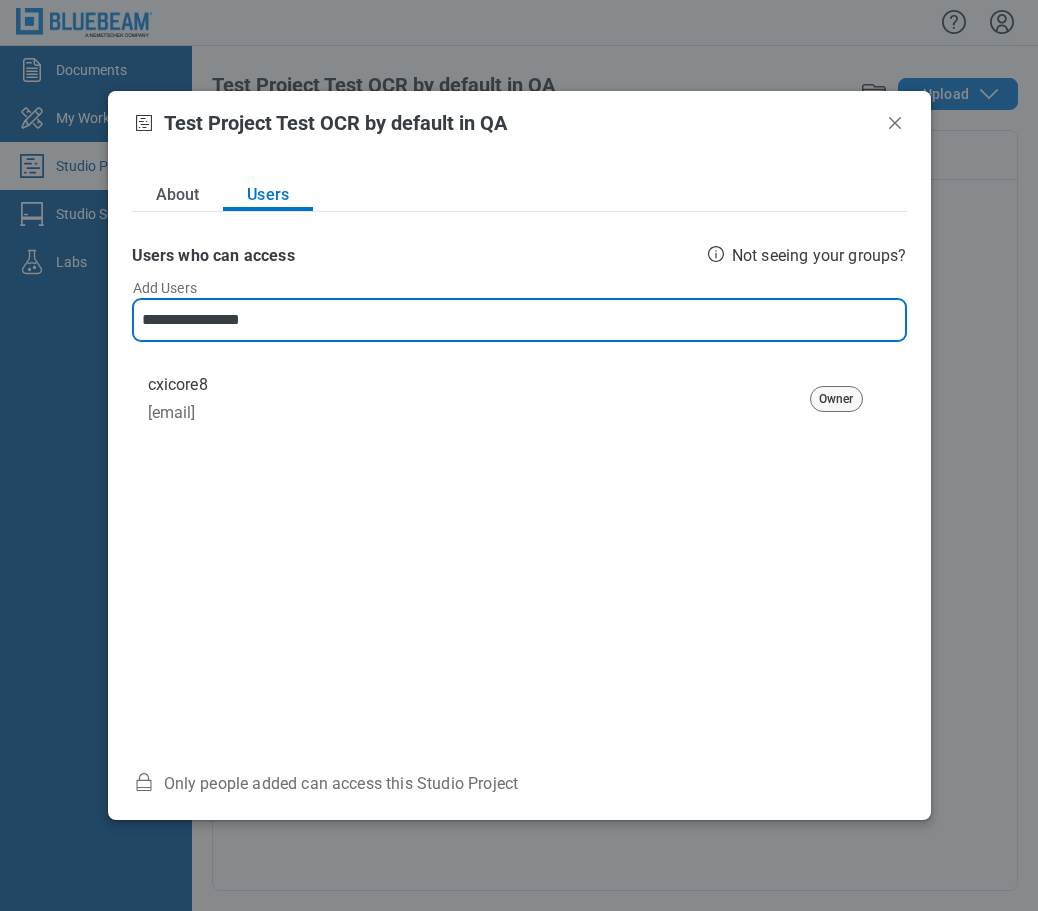type on "**********" 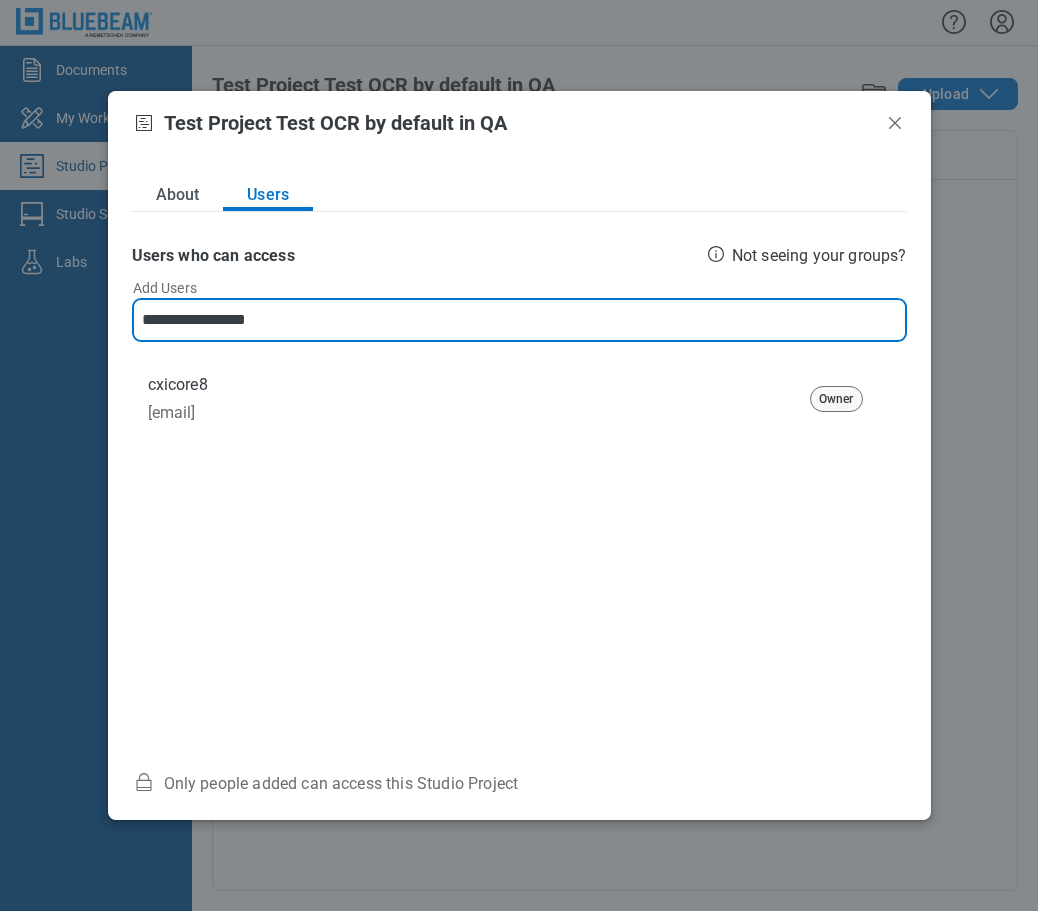 type 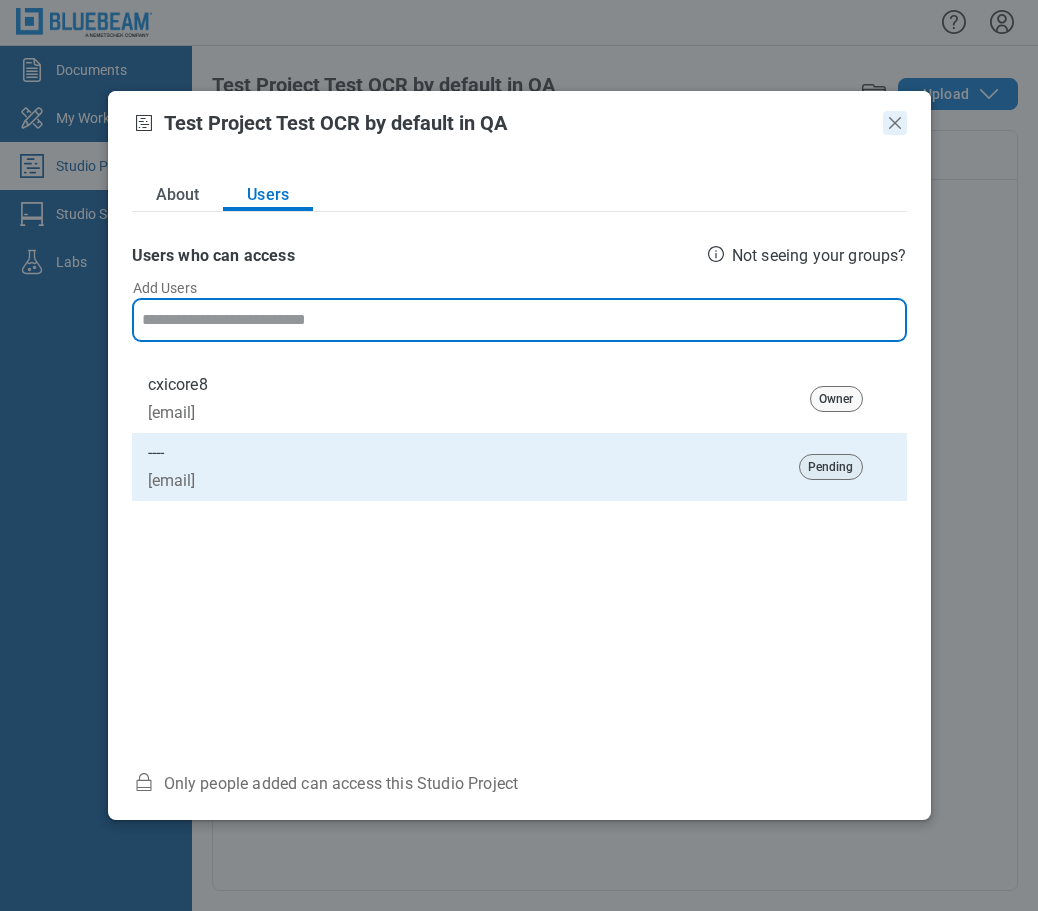 click 